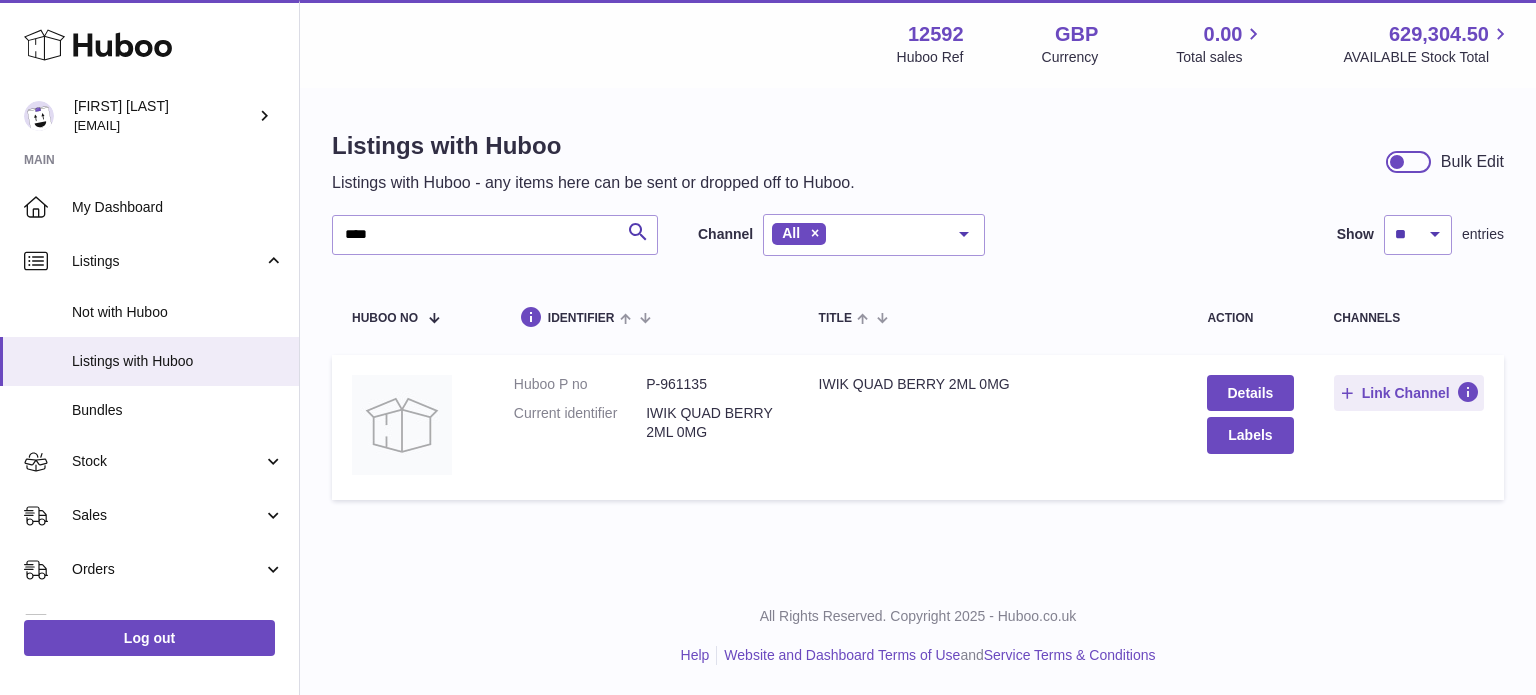scroll, scrollTop: 0, scrollLeft: 0, axis: both 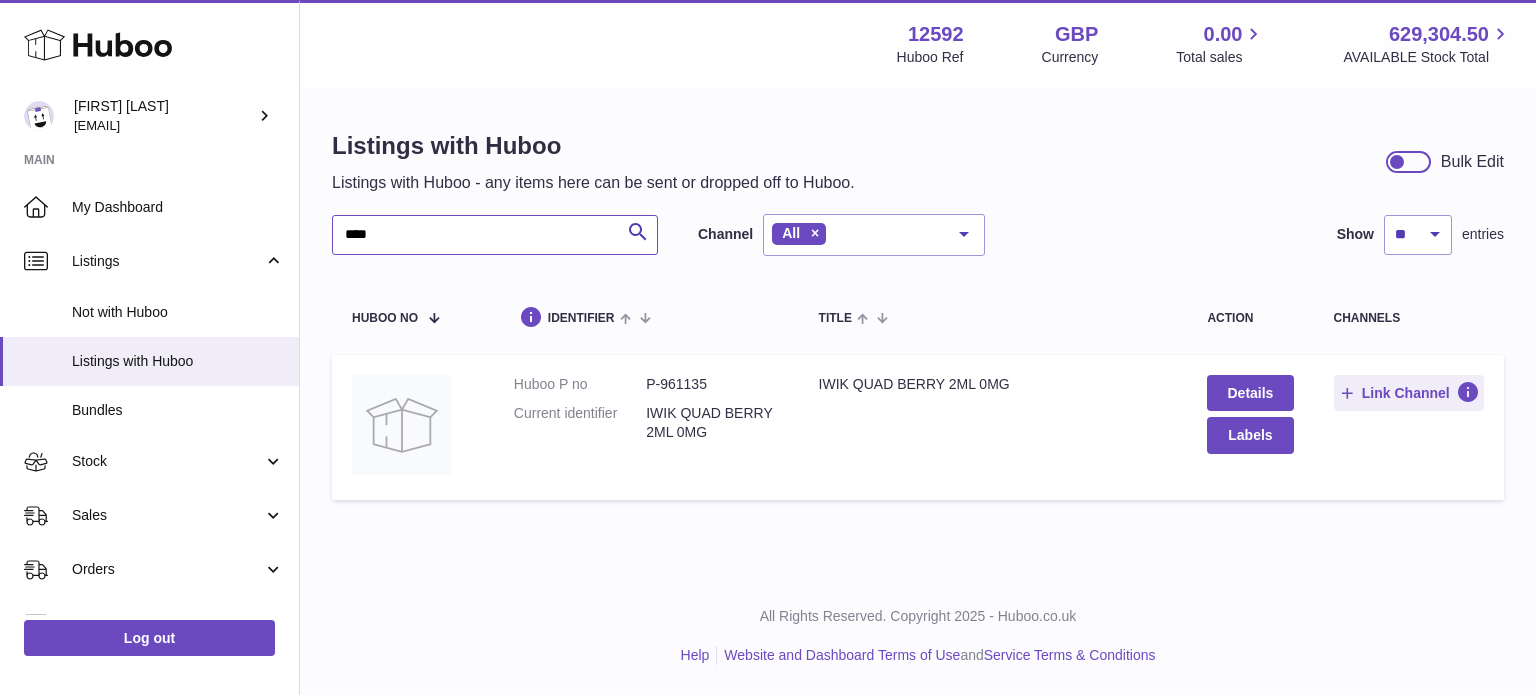 drag, startPoint x: 384, startPoint y: 237, endPoint x: 341, endPoint y: 247, distance: 44.14748 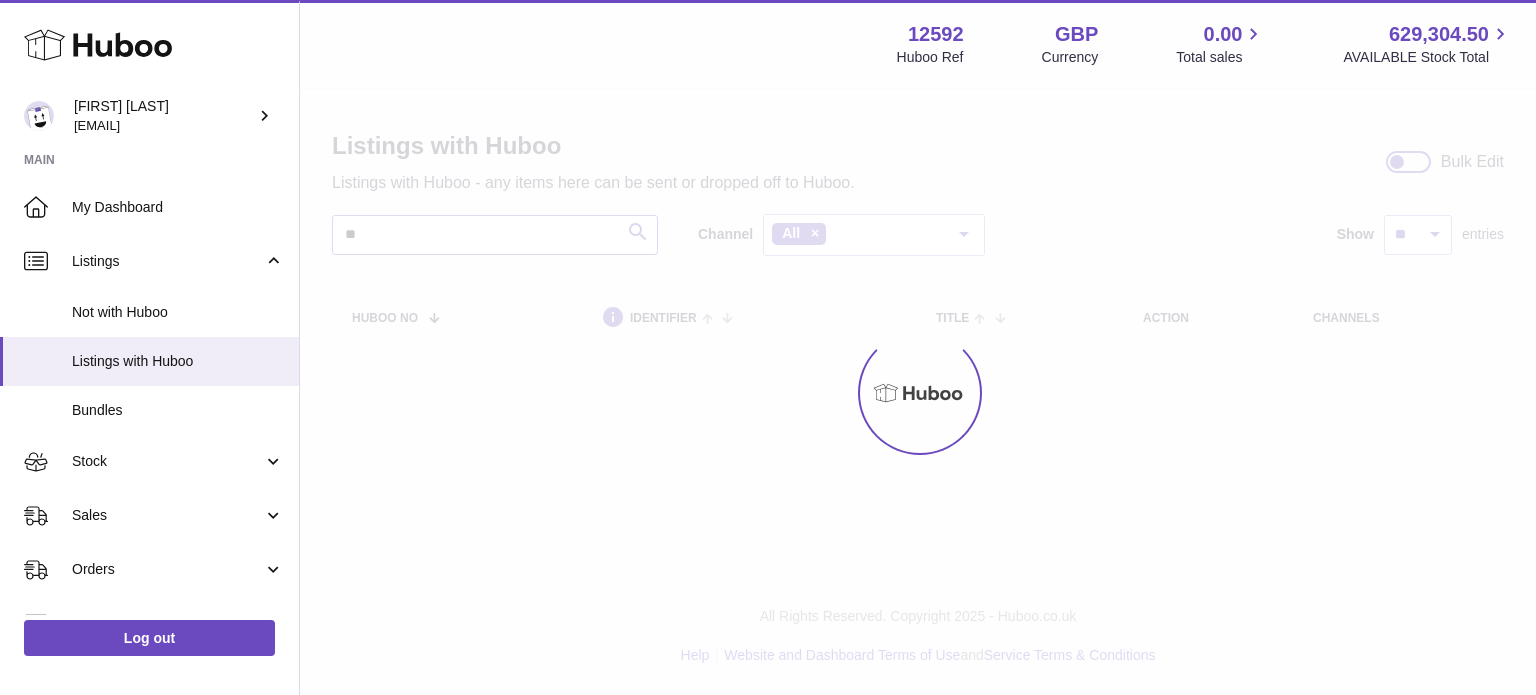 type on "*" 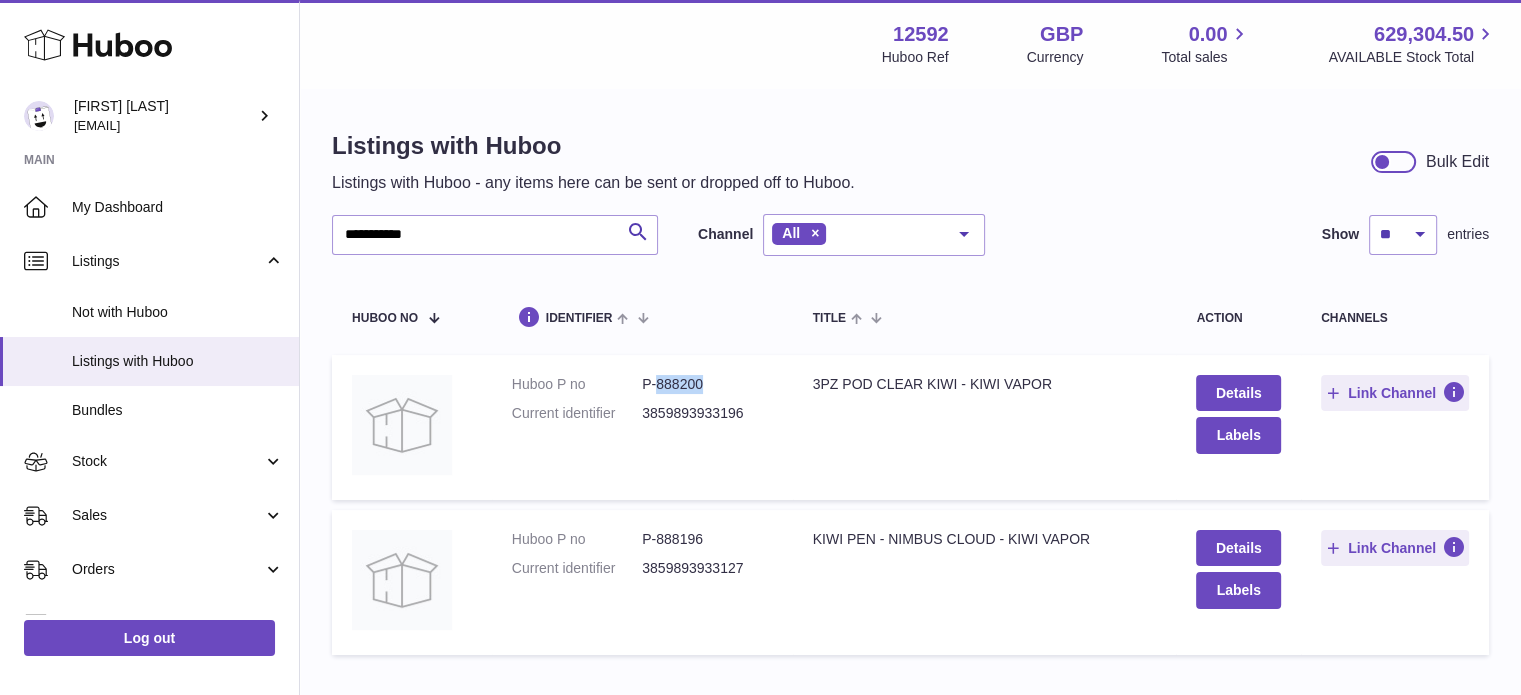 drag, startPoint x: 706, startPoint y: 377, endPoint x: 659, endPoint y: 384, distance: 47.518417 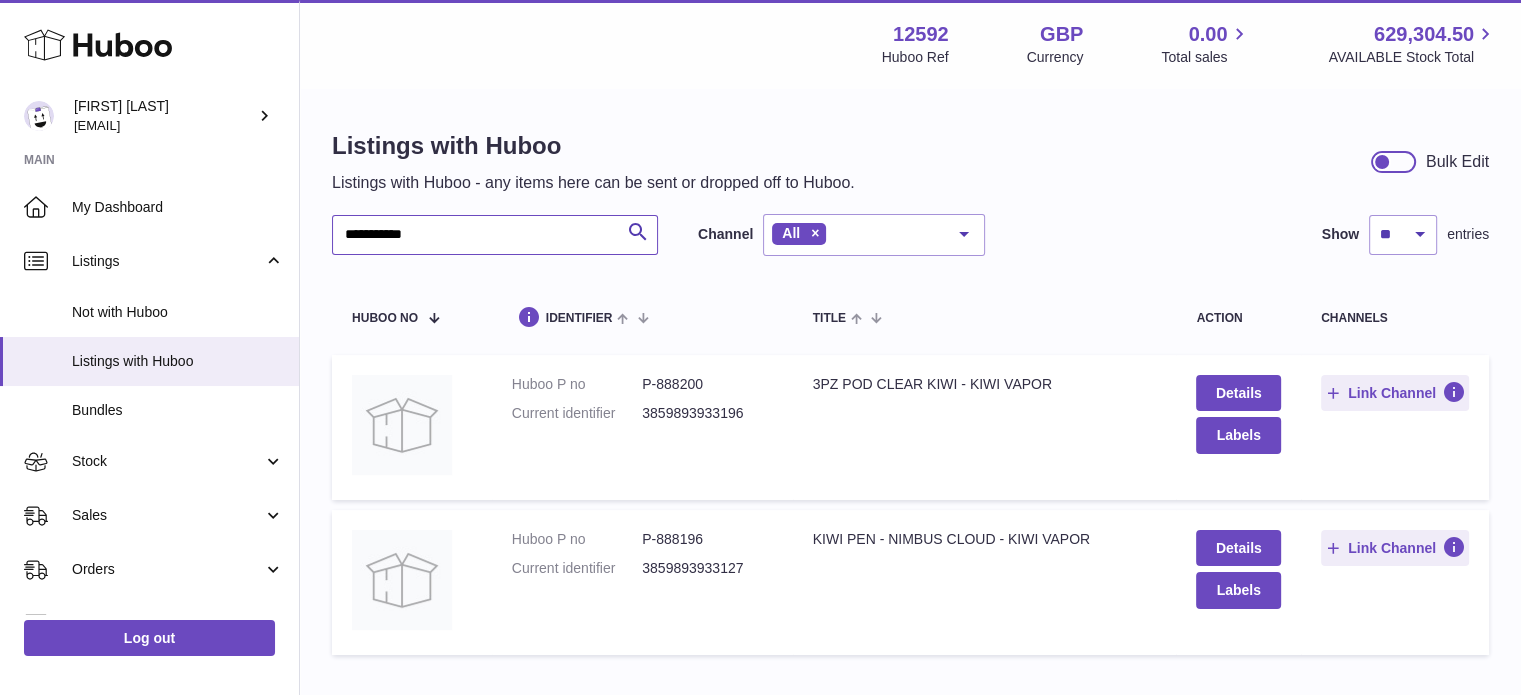 drag, startPoint x: 444, startPoint y: 238, endPoint x: 315, endPoint y: 239, distance: 129.00388 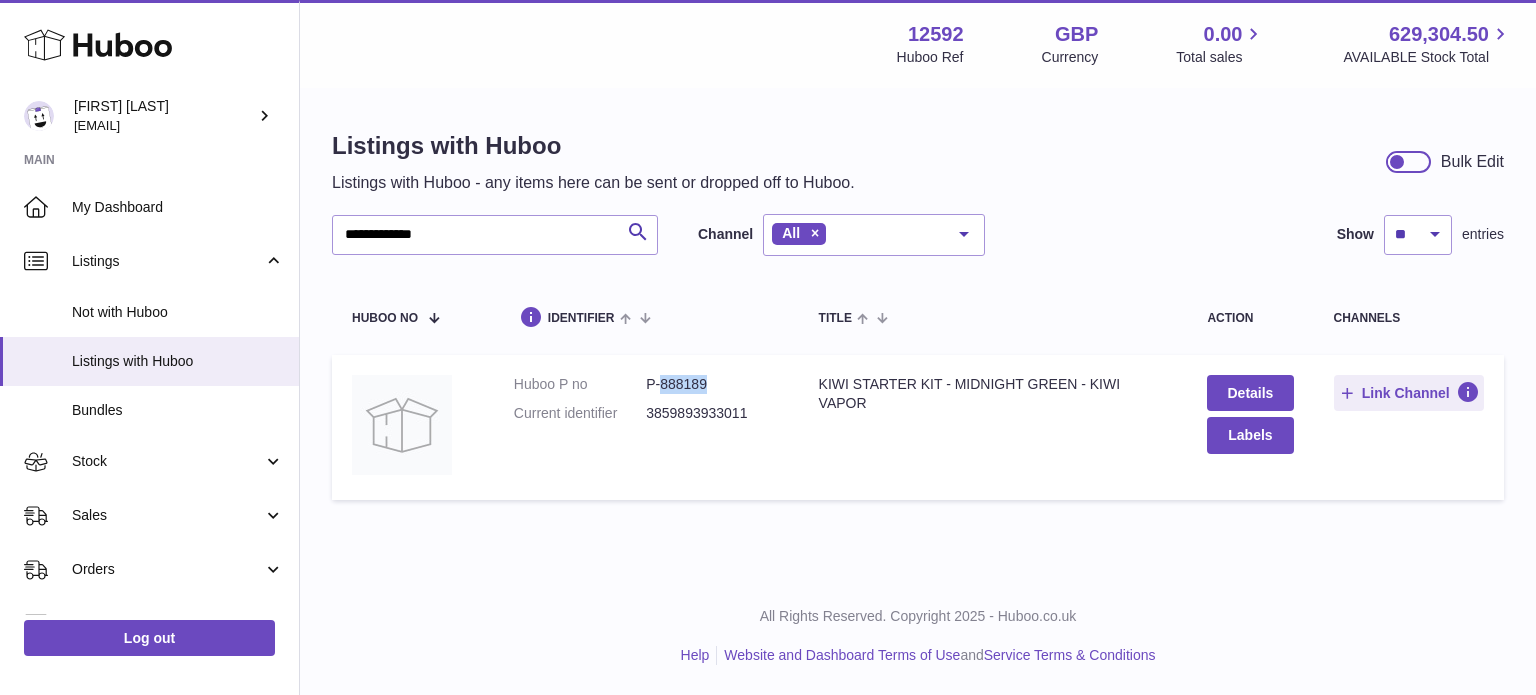 drag, startPoint x: 725, startPoint y: 376, endPoint x: 664, endPoint y: 370, distance: 61.294373 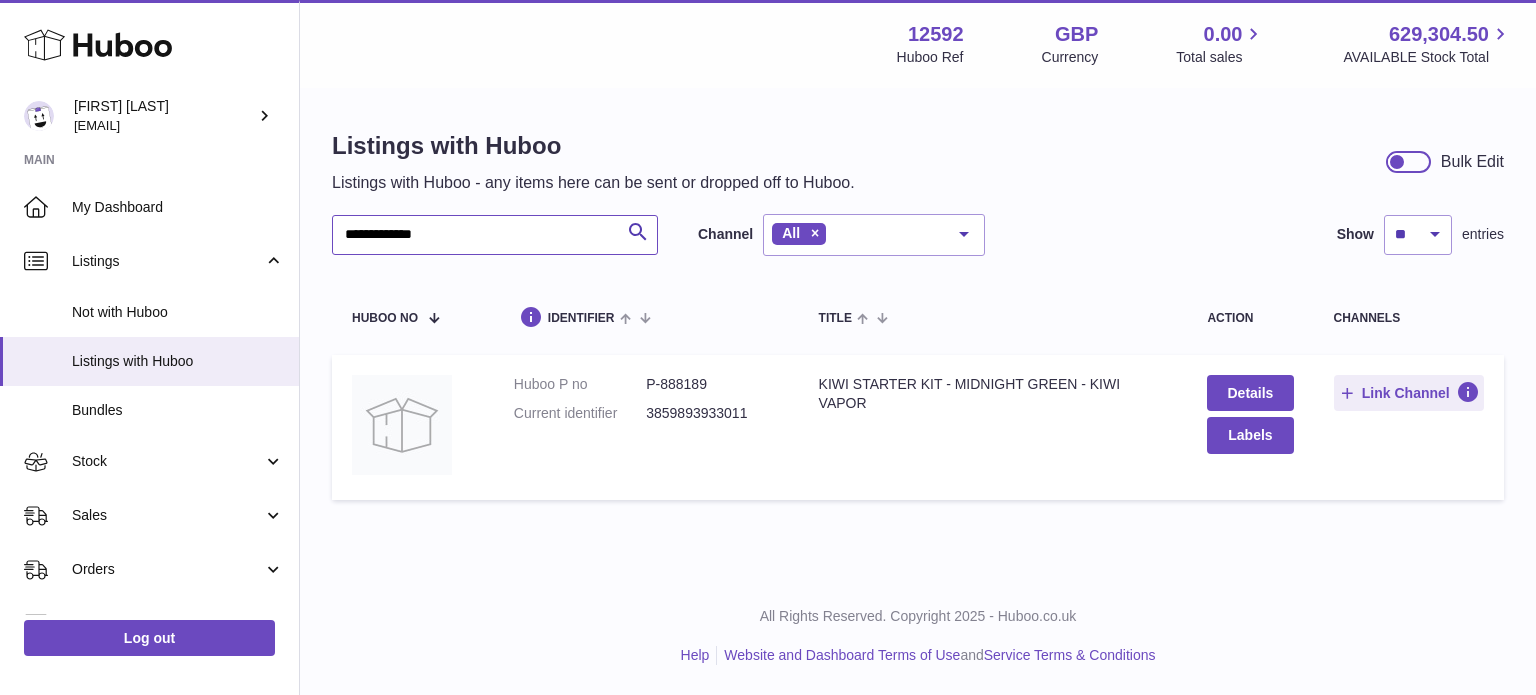click on "**********" at bounding box center [495, 235] 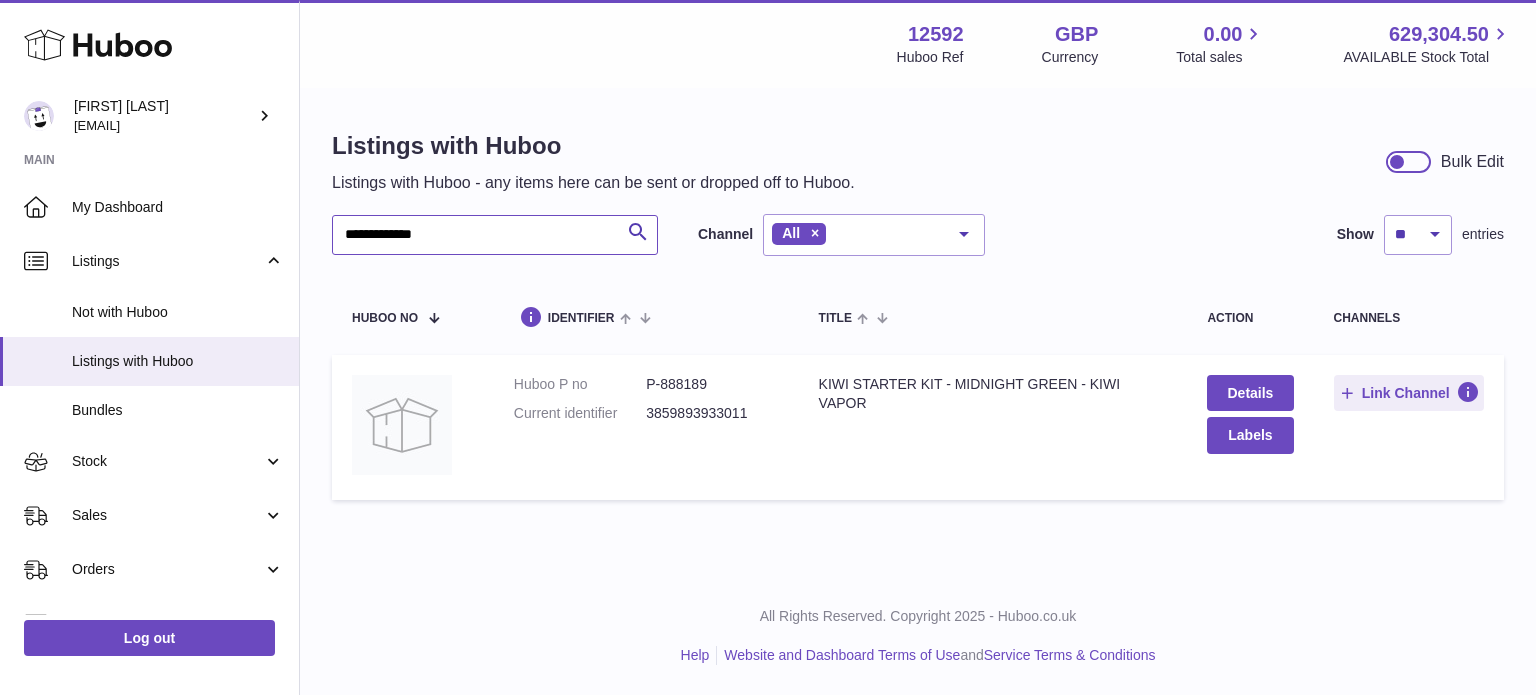 paste 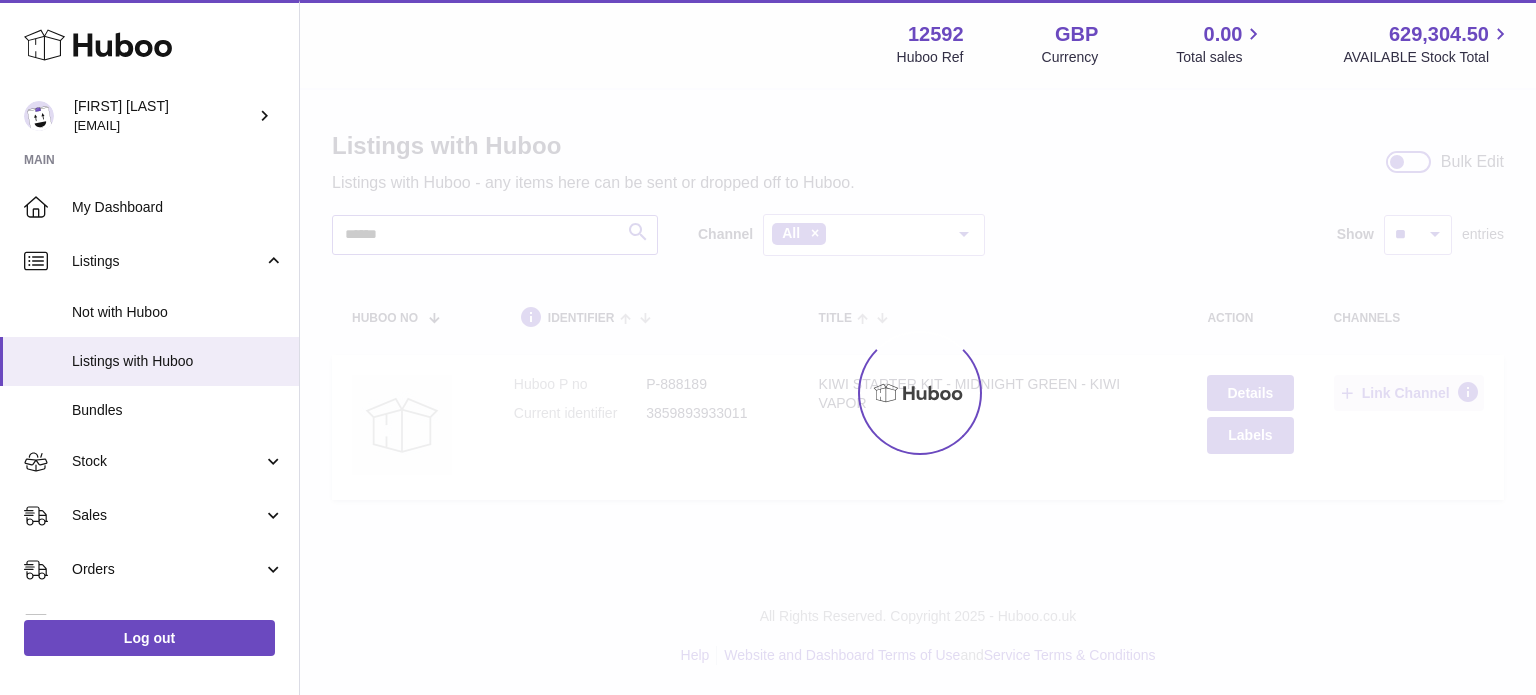 type on "******" 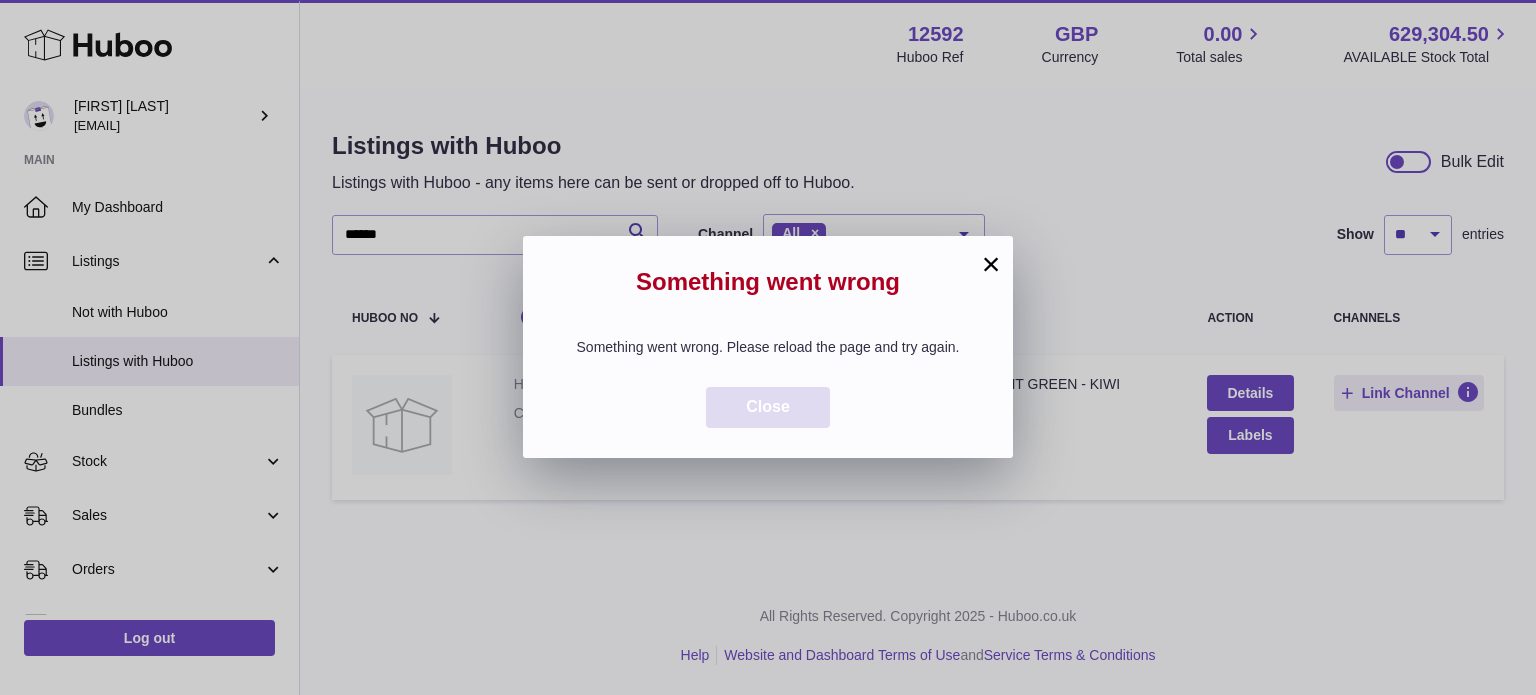 click on "Close" at bounding box center (768, 406) 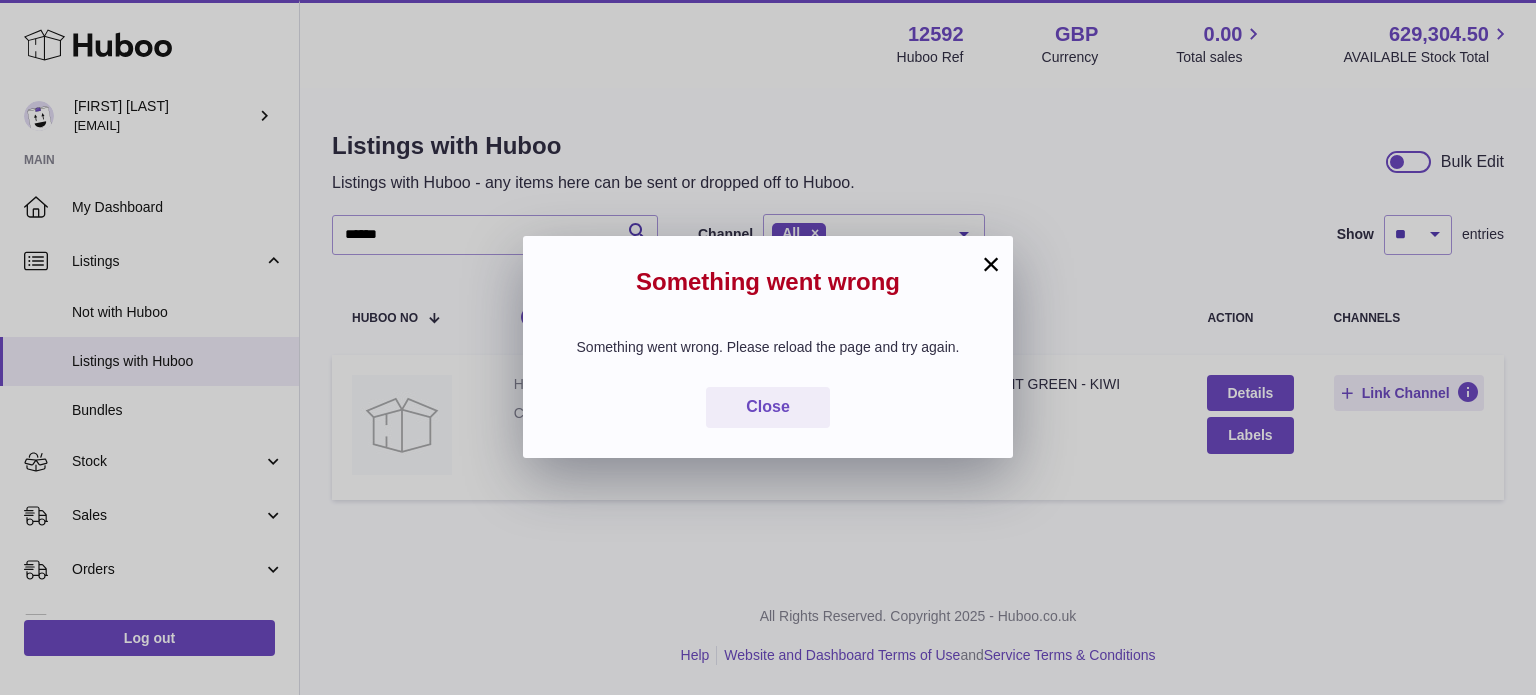 click on "Something went wrong. Please reload the page and try again.
Close" at bounding box center [768, 383] 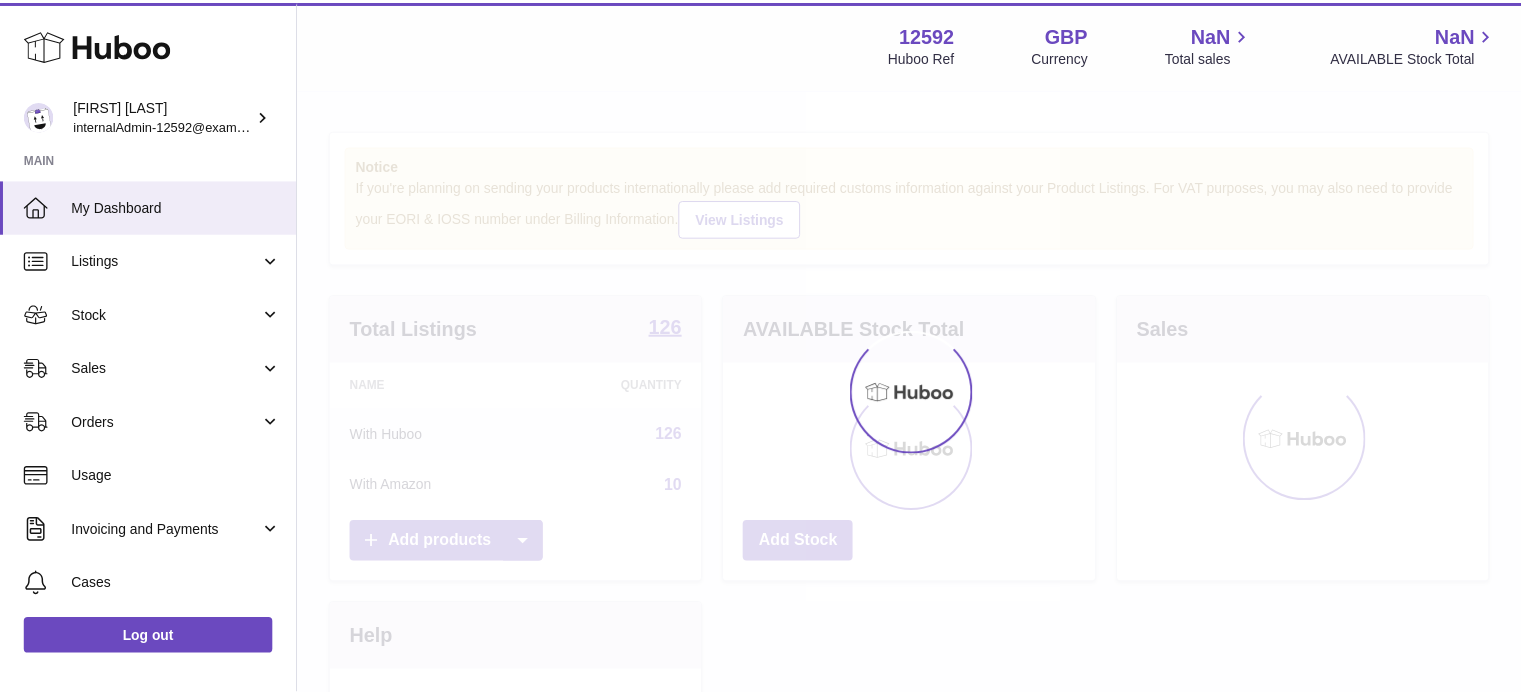 scroll, scrollTop: 0, scrollLeft: 0, axis: both 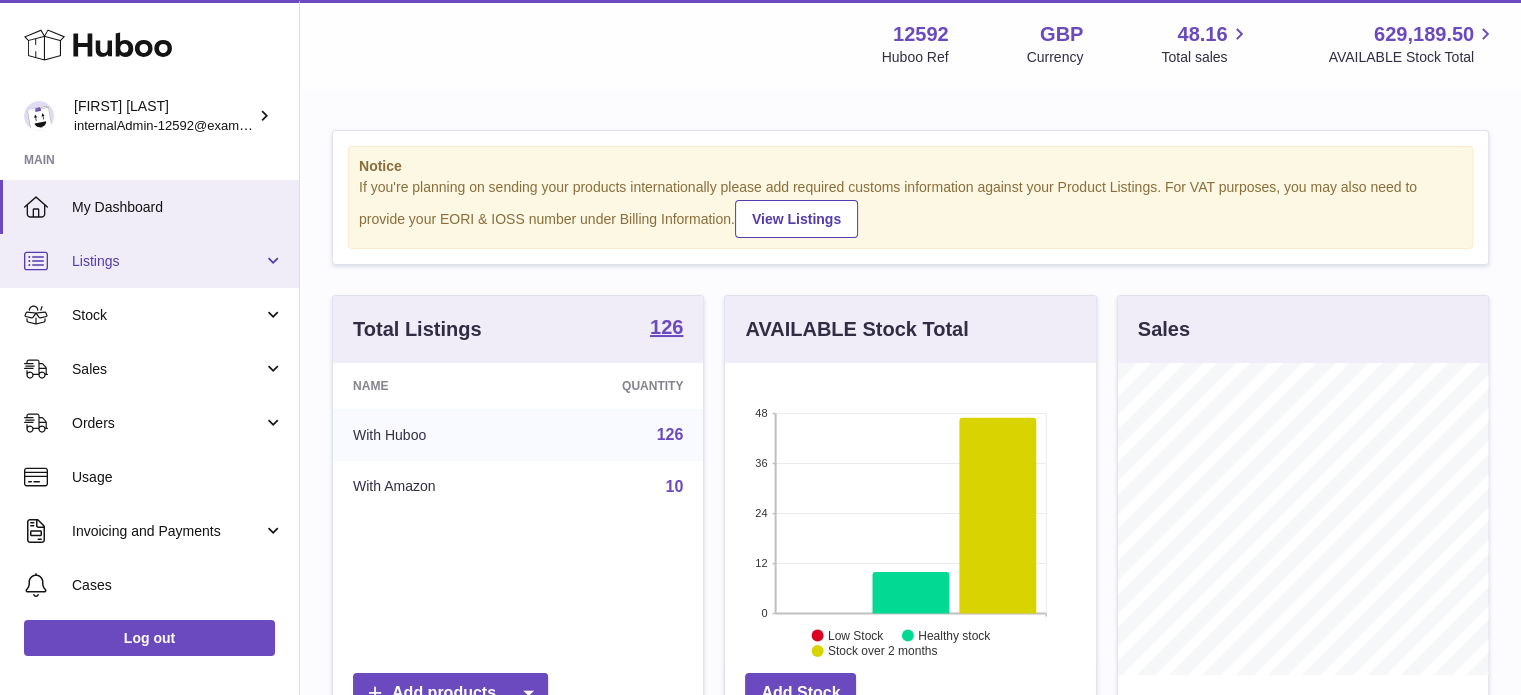 click on "Listings" at bounding box center (167, 261) 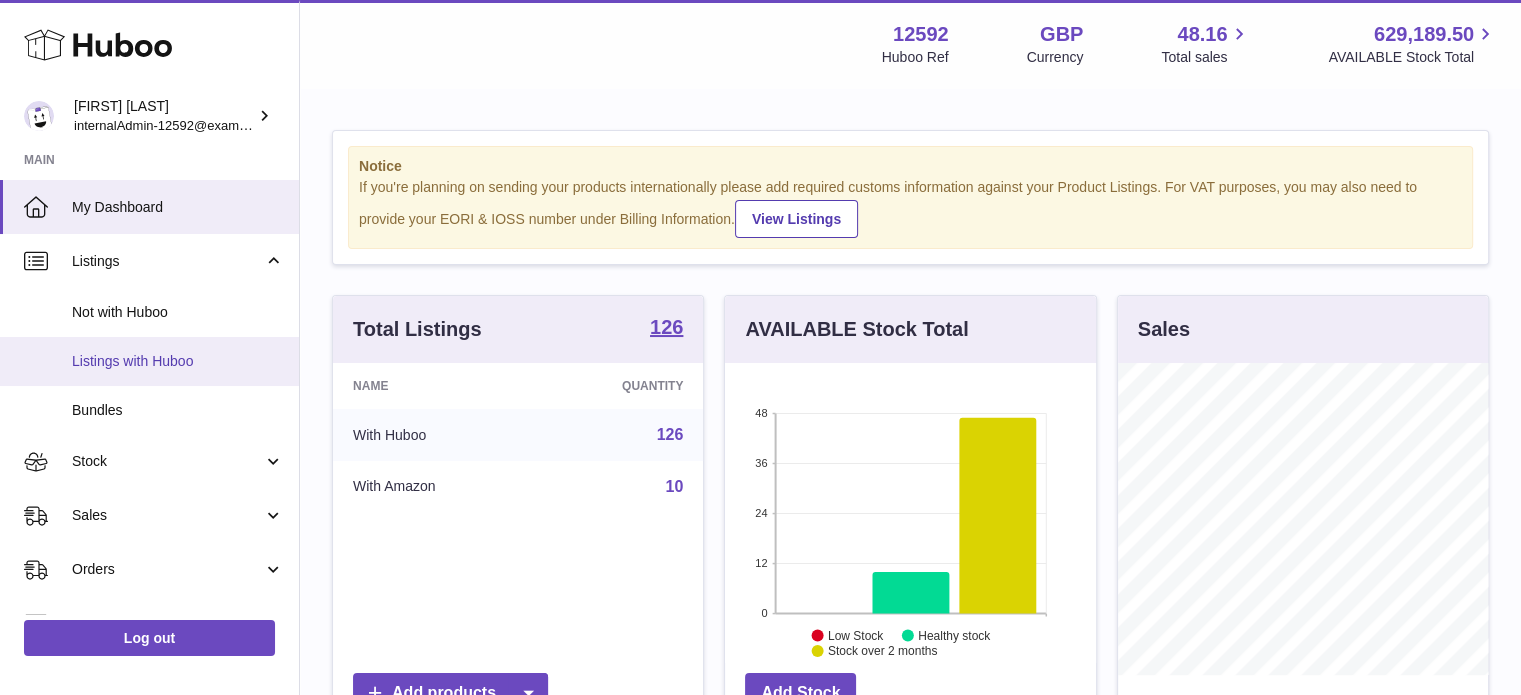 click on "Listings with Huboo" at bounding box center (178, 361) 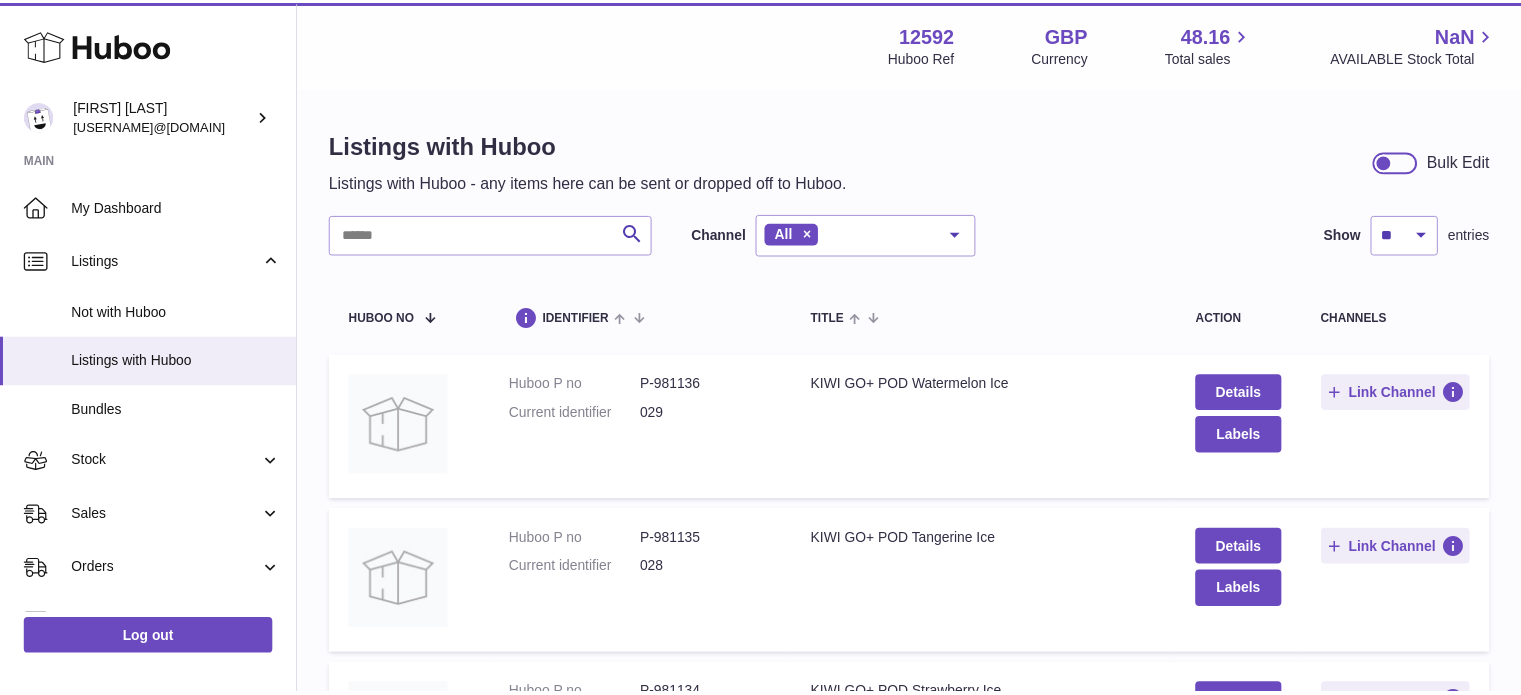scroll, scrollTop: 0, scrollLeft: 0, axis: both 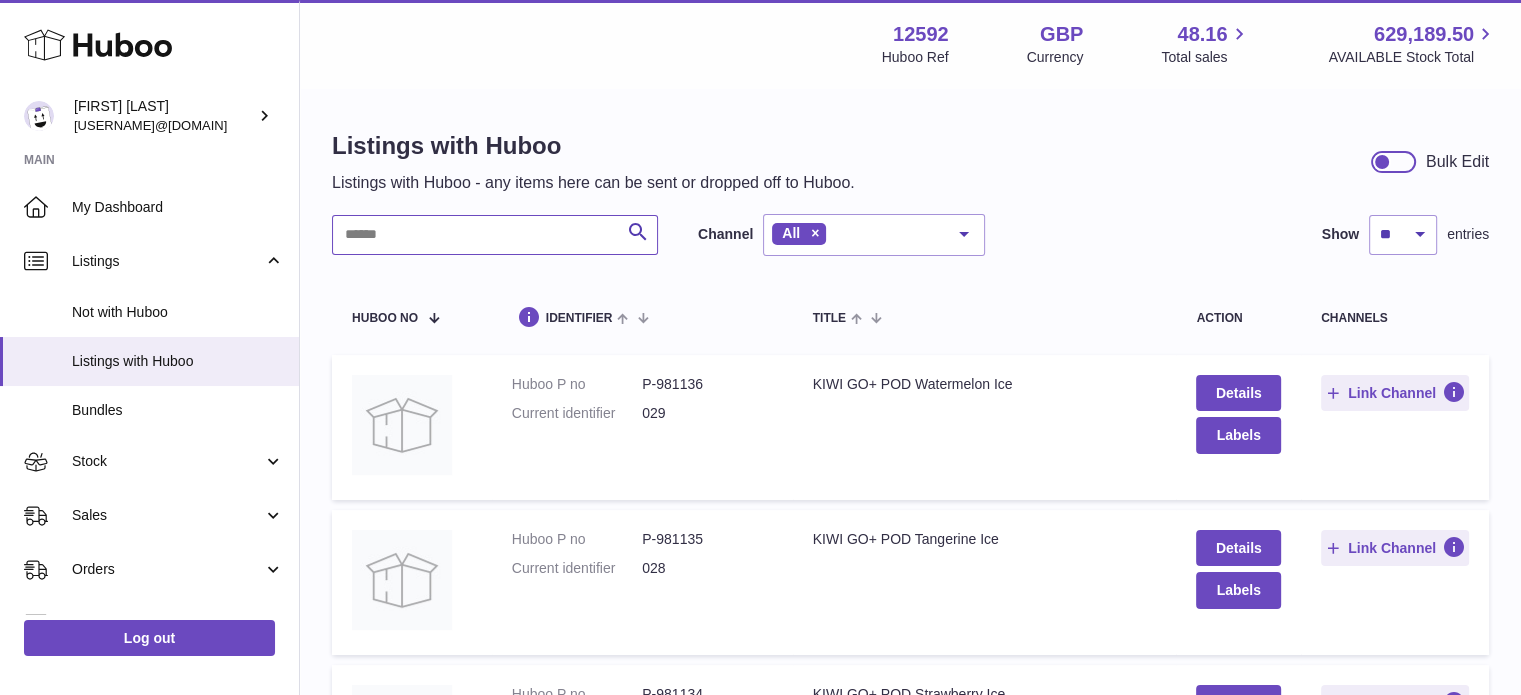 paste on "******" 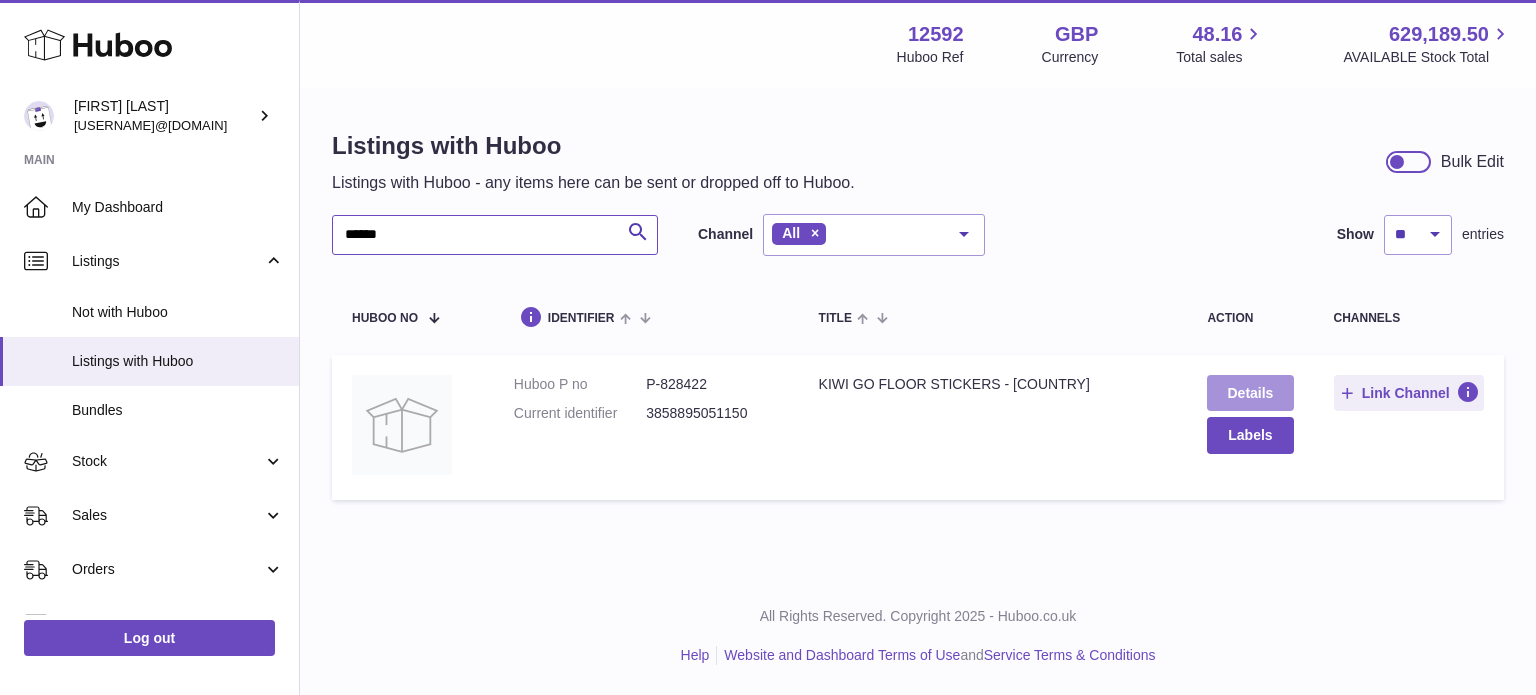 type on "******" 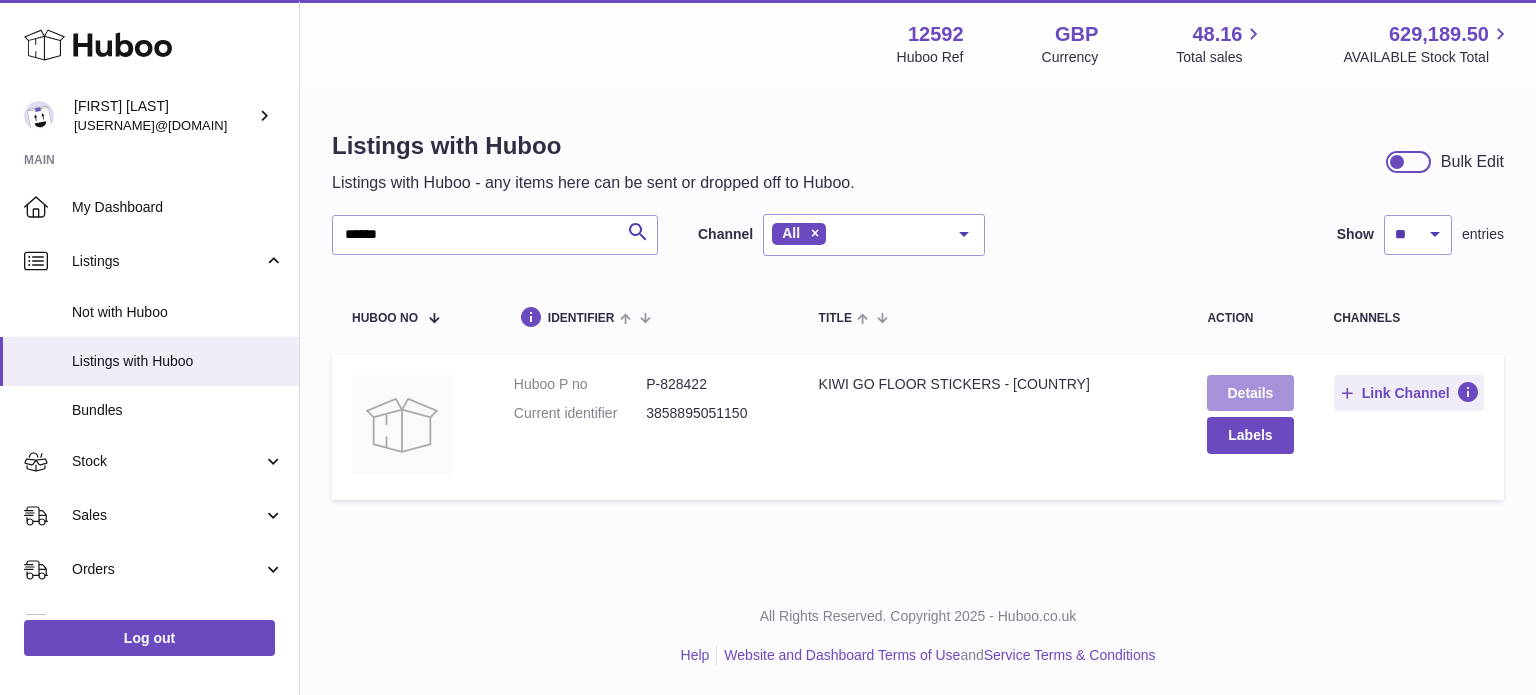 click on "Details" at bounding box center [1250, 393] 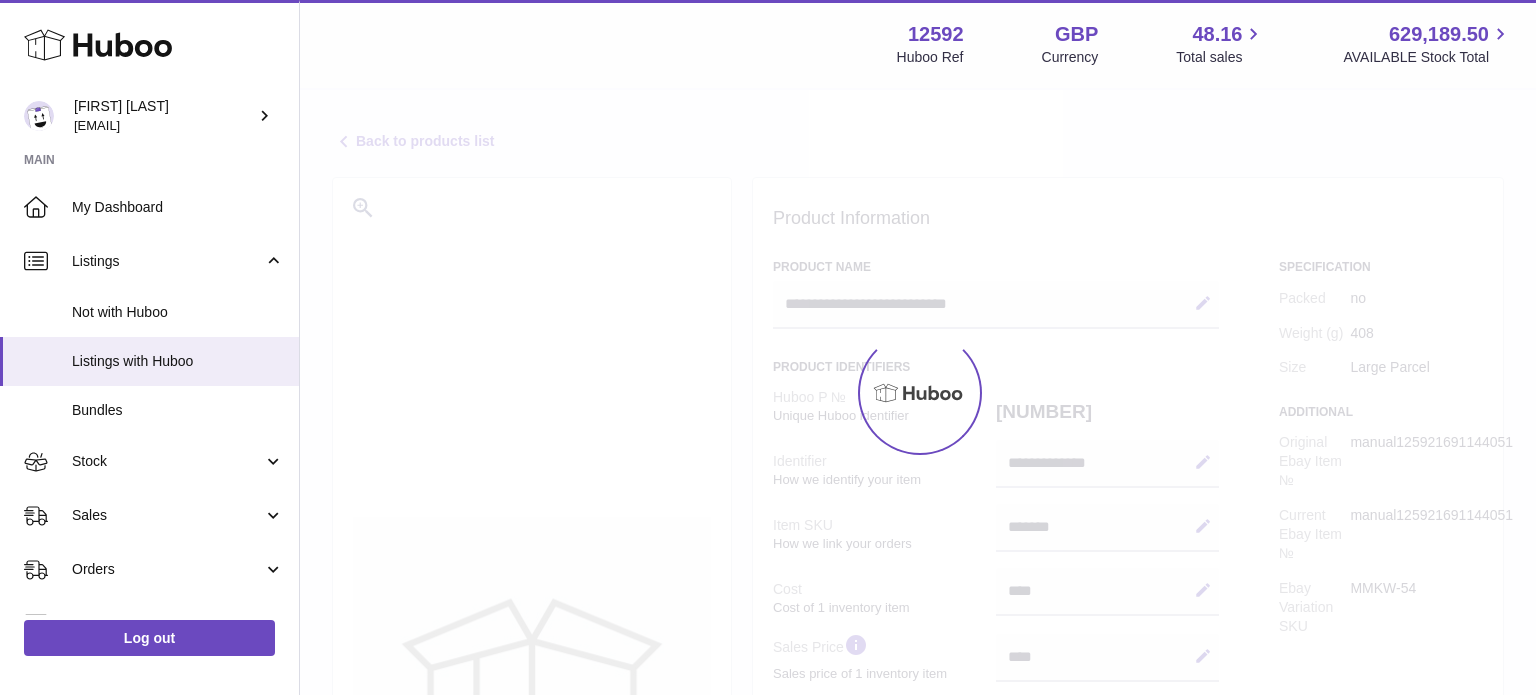 select on "***" 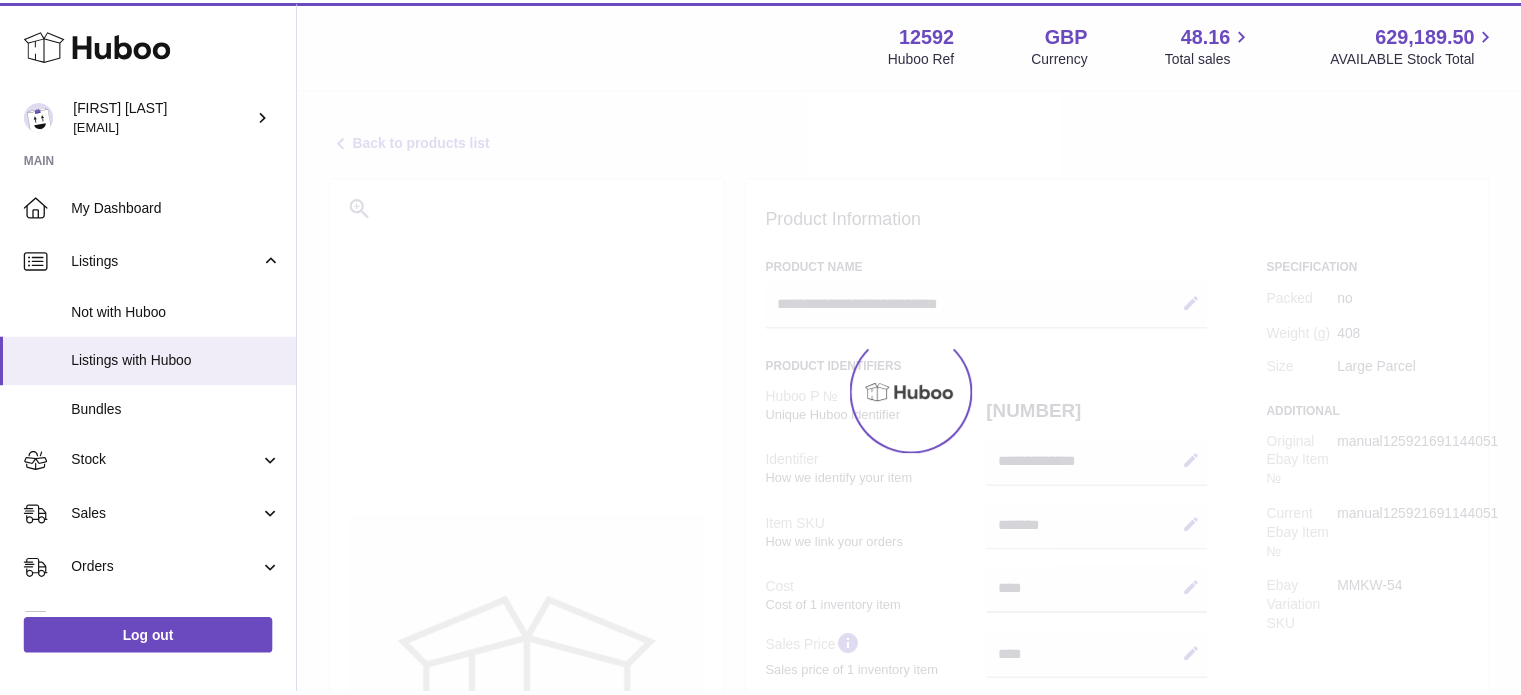scroll, scrollTop: 0, scrollLeft: 0, axis: both 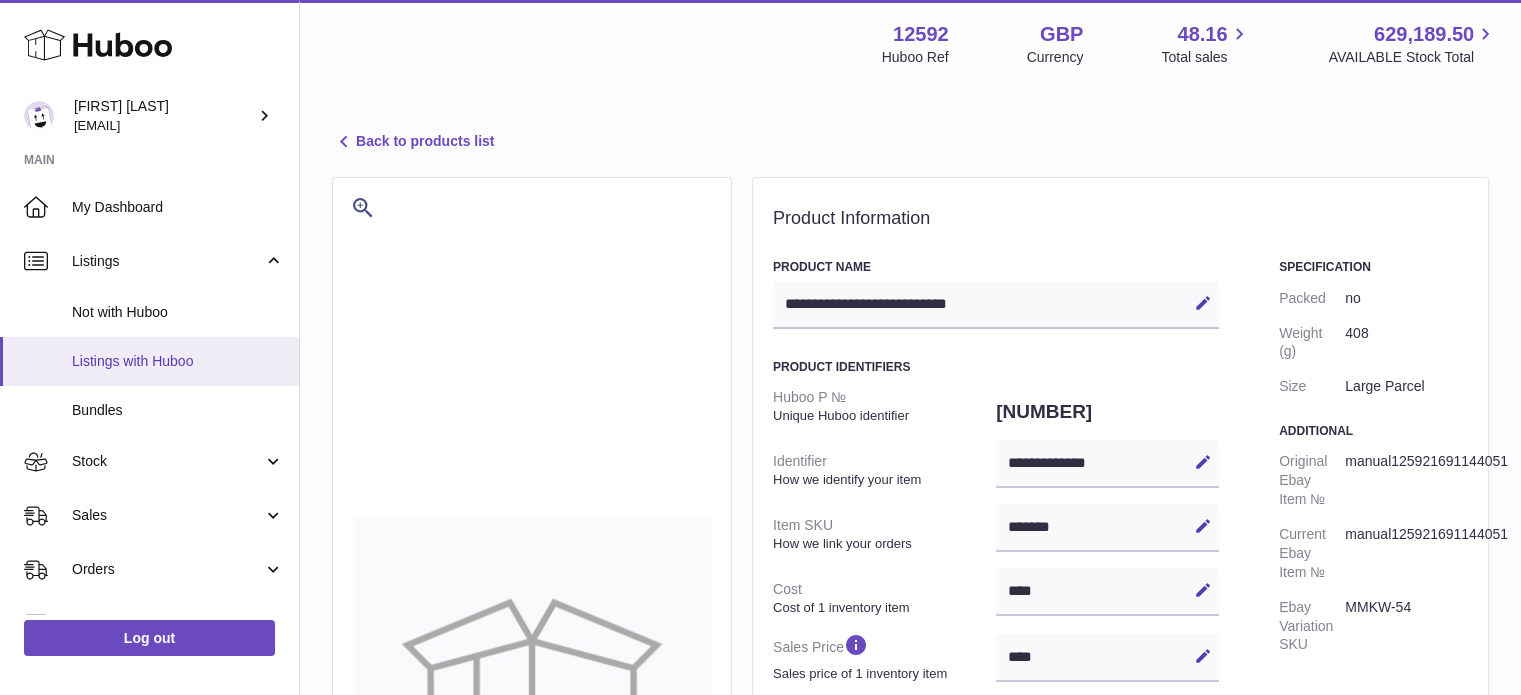 click on "Listings with Huboo" at bounding box center [178, 361] 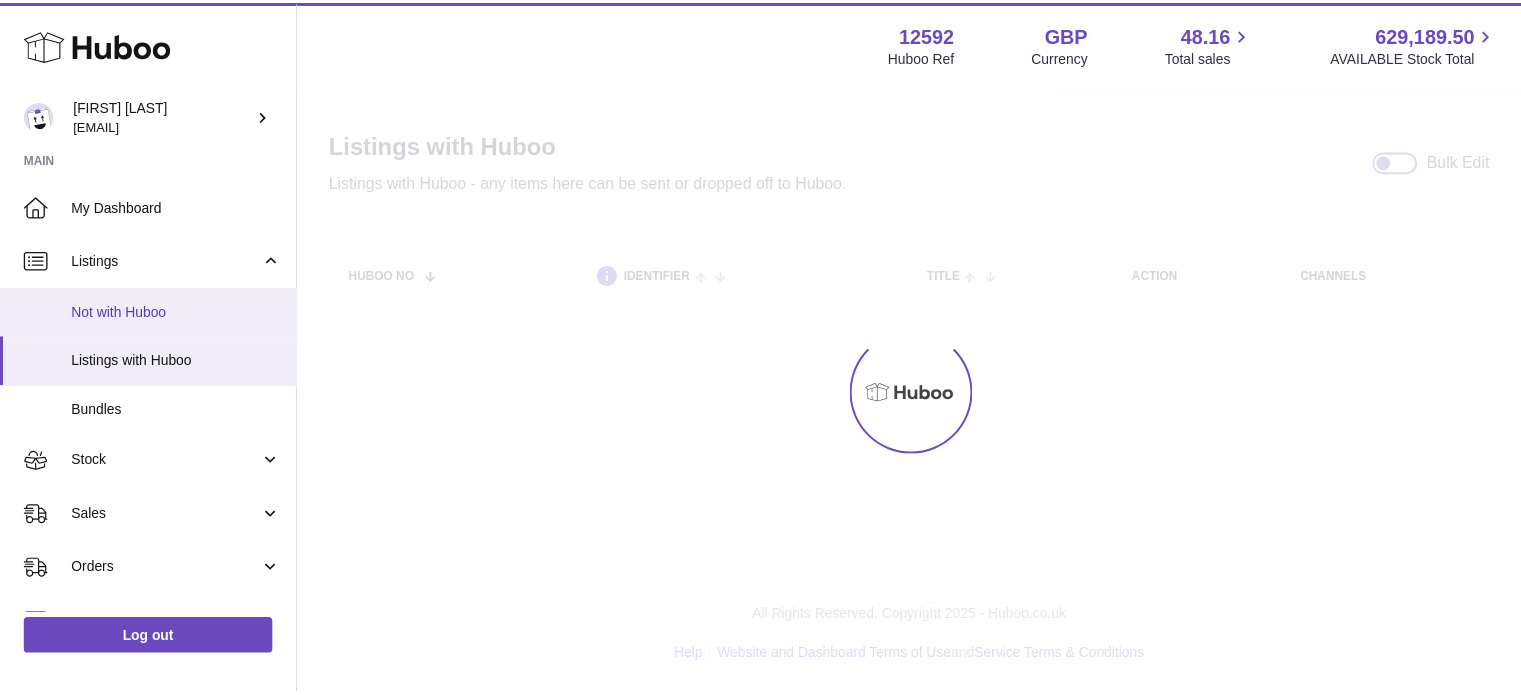 scroll, scrollTop: 0, scrollLeft: 0, axis: both 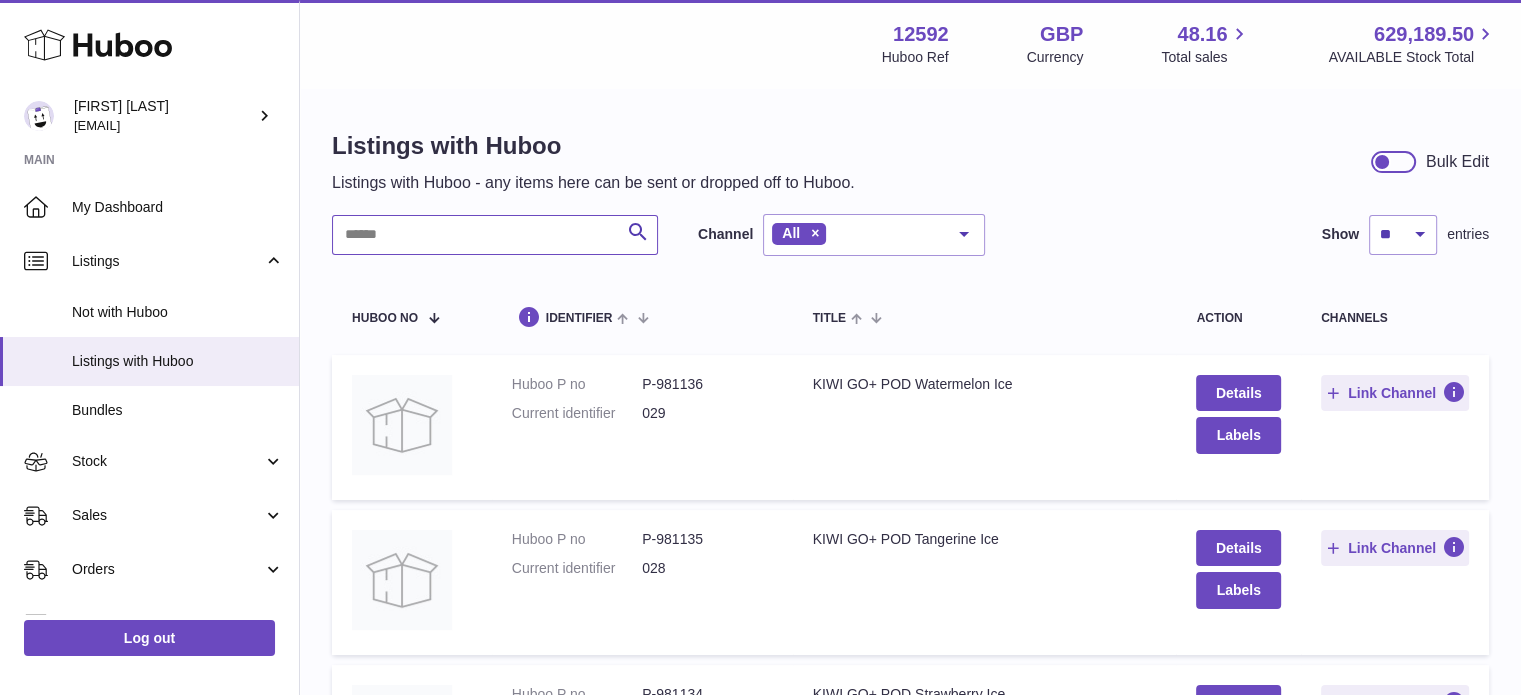 click at bounding box center (495, 235) 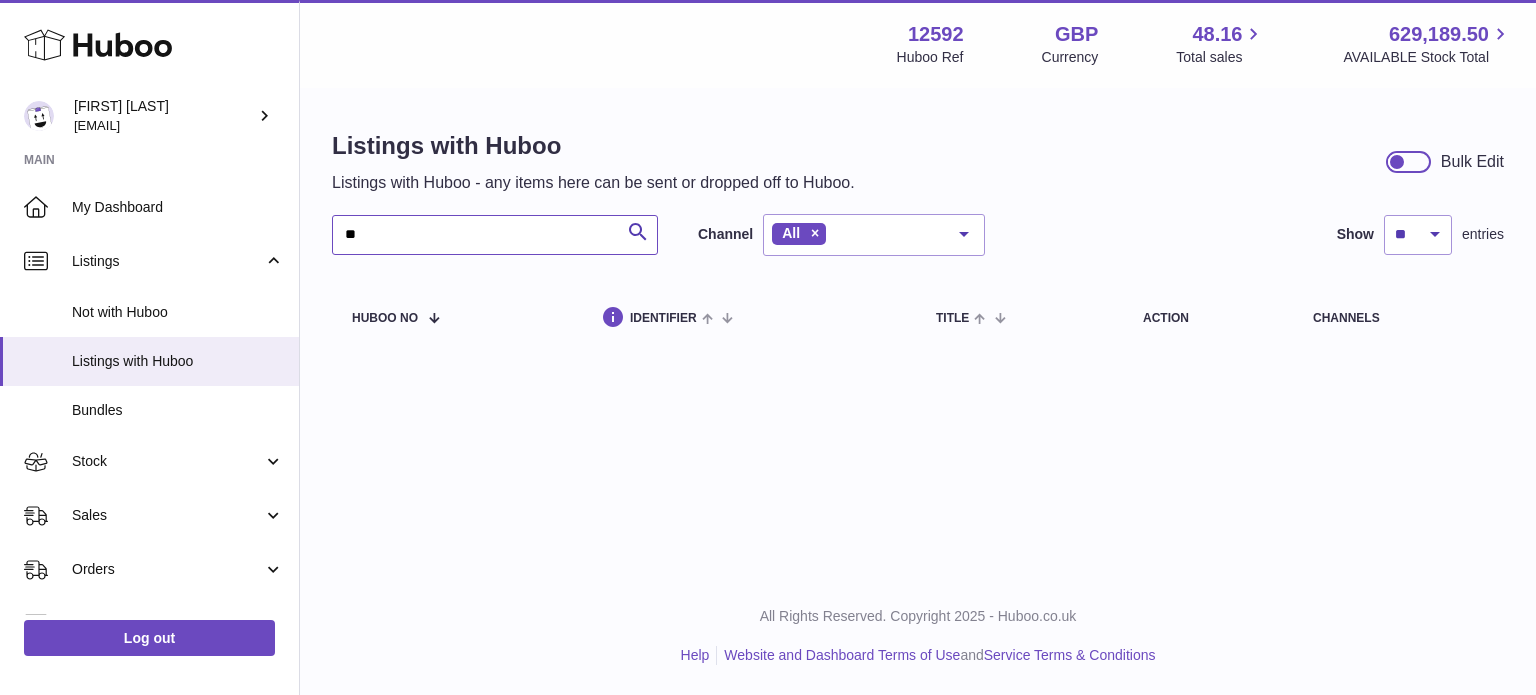 type on "*" 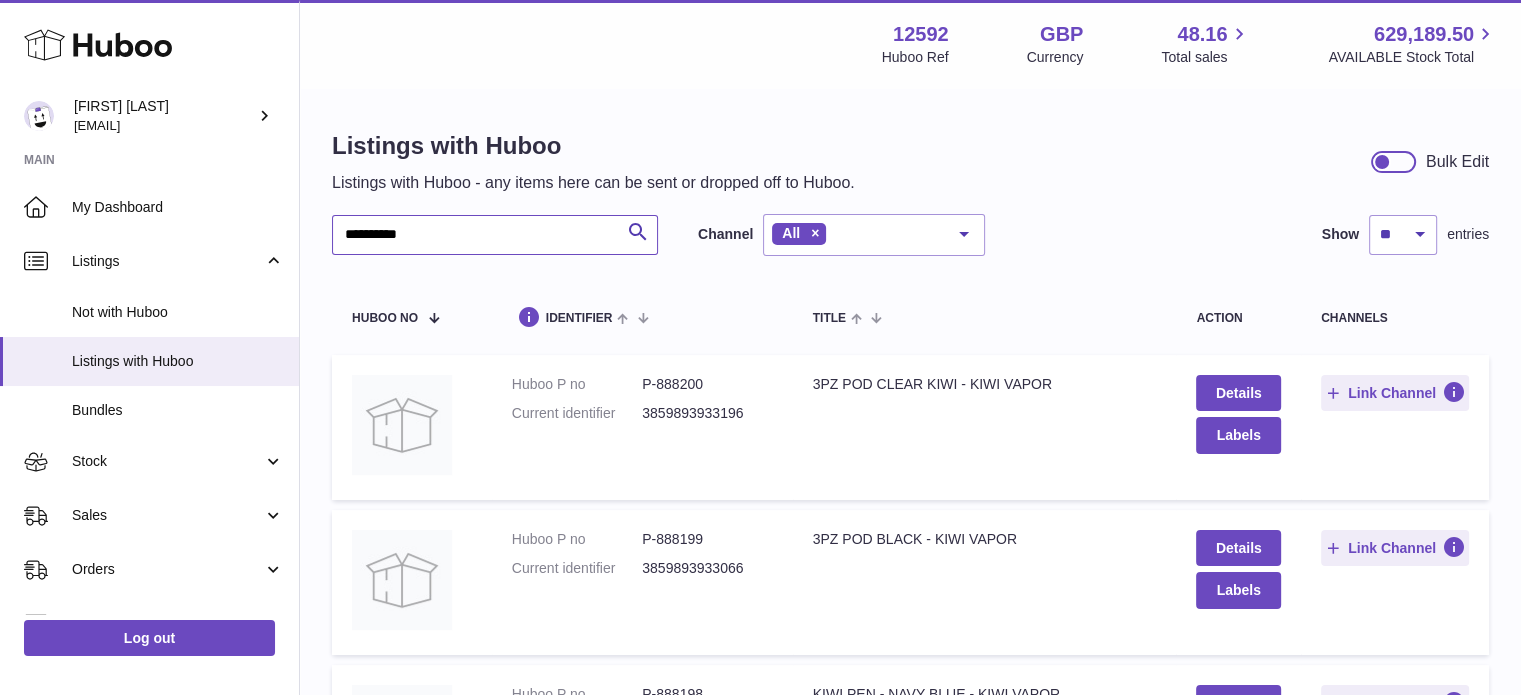 type on "**********" 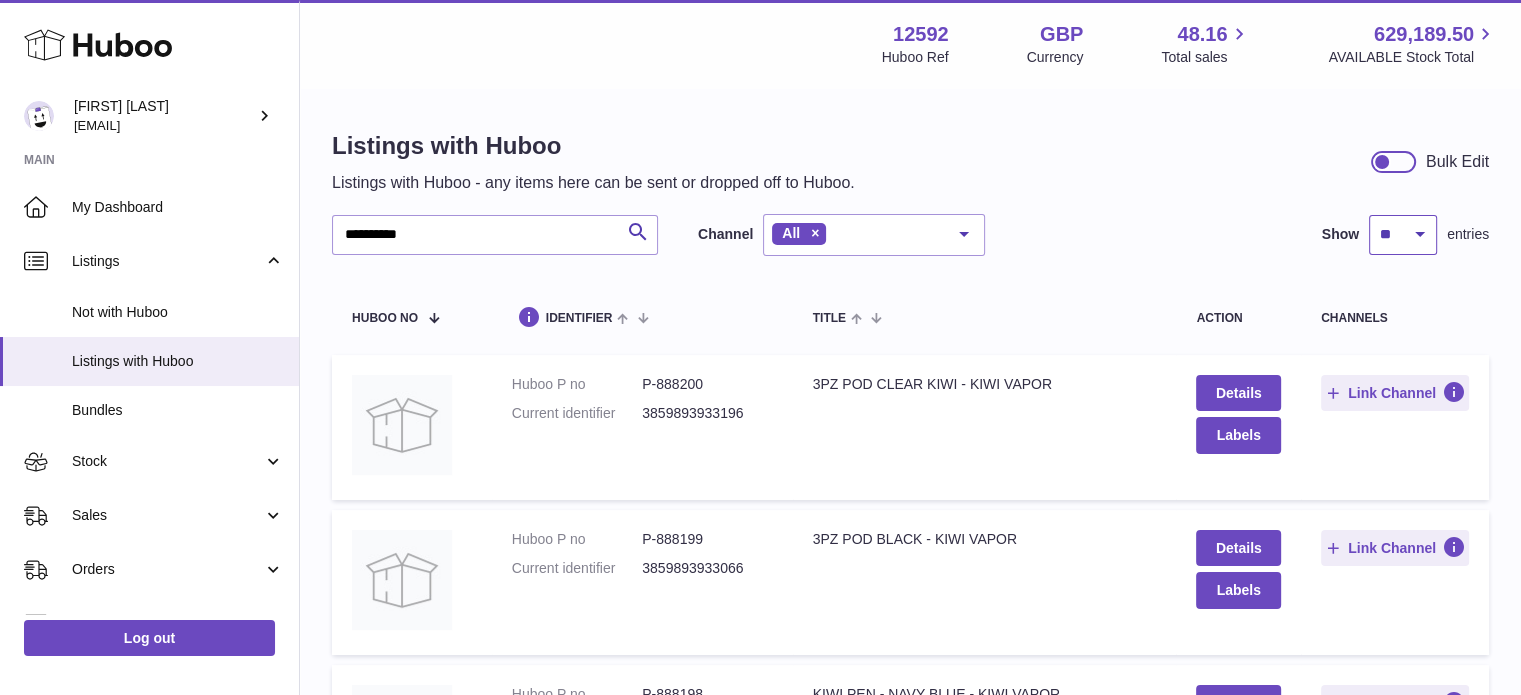 click on "** ** ** ***" at bounding box center [1403, 235] 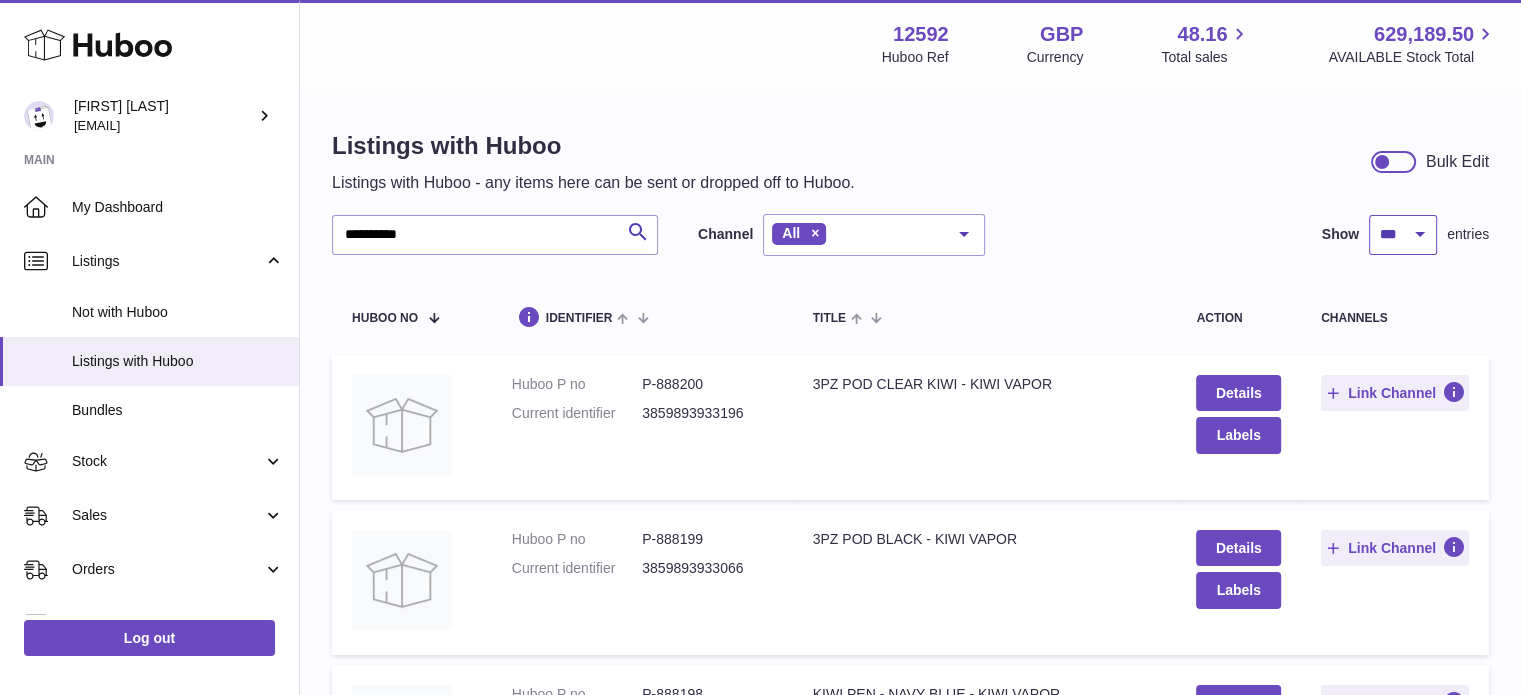 click on "** ** ** ***" at bounding box center [1403, 235] 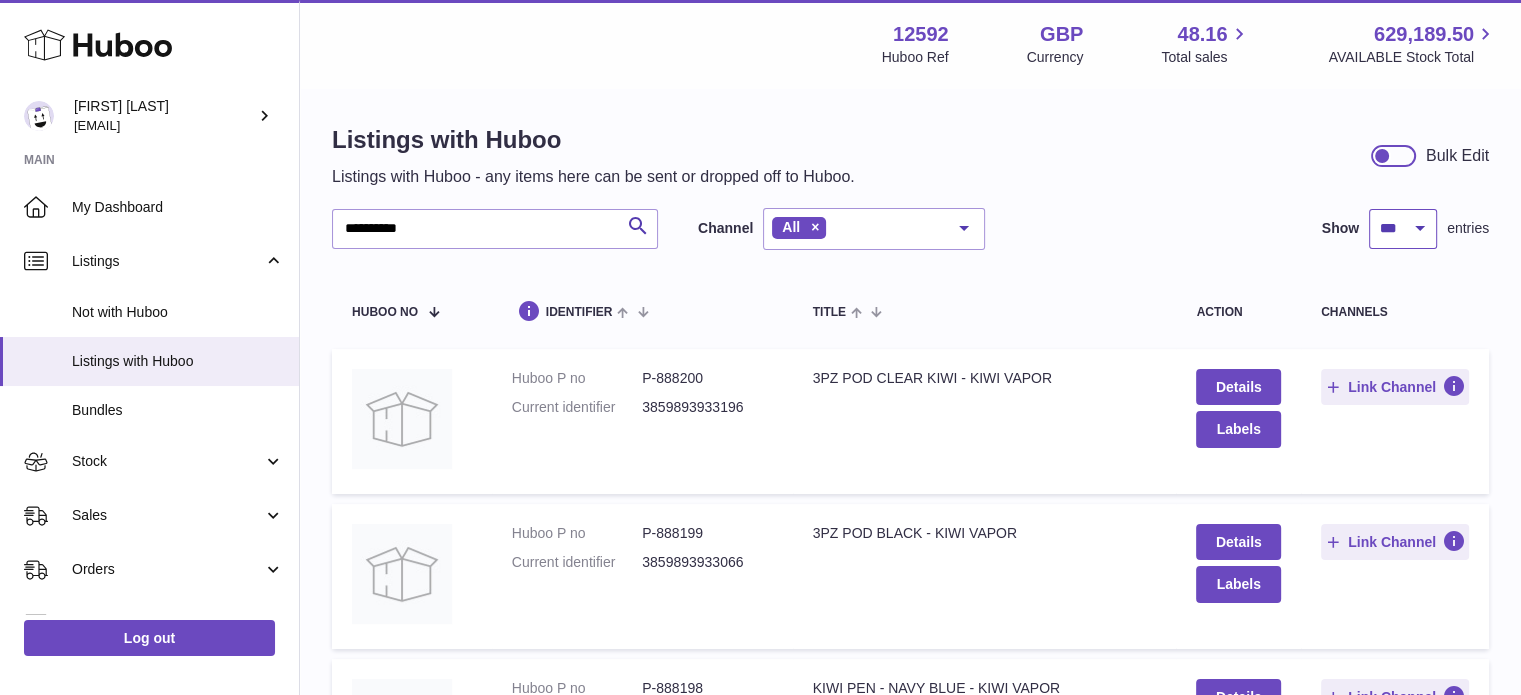 scroll, scrollTop: 0, scrollLeft: 0, axis: both 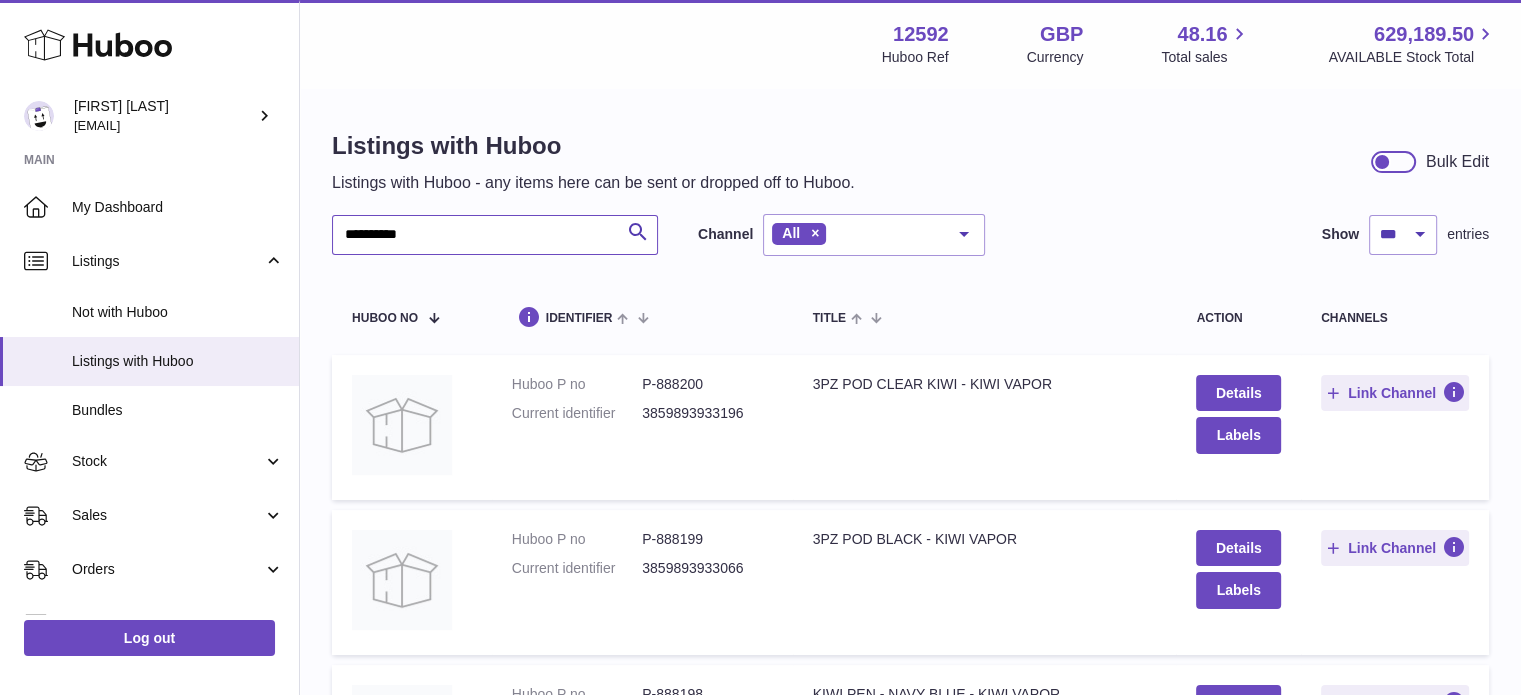 click on "**********" at bounding box center (495, 235) 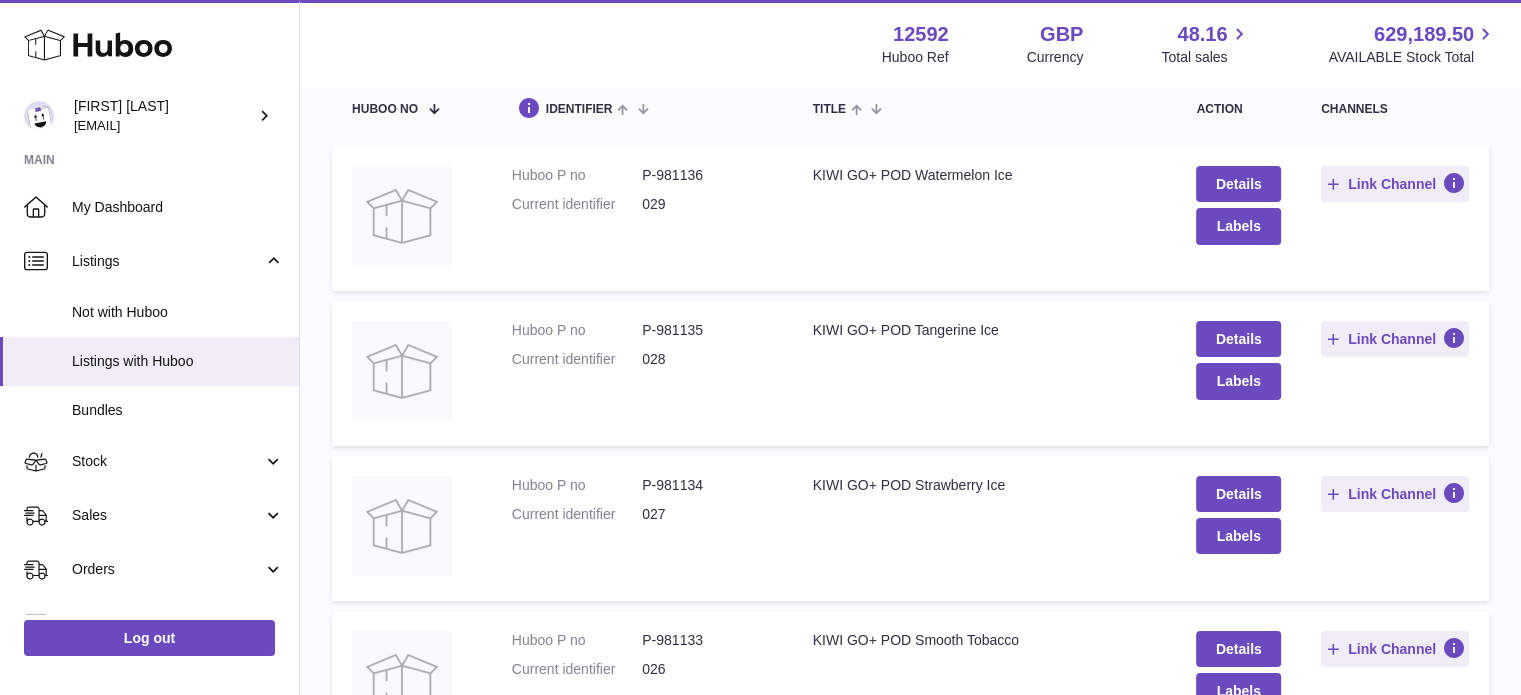 scroll, scrollTop: 0, scrollLeft: 0, axis: both 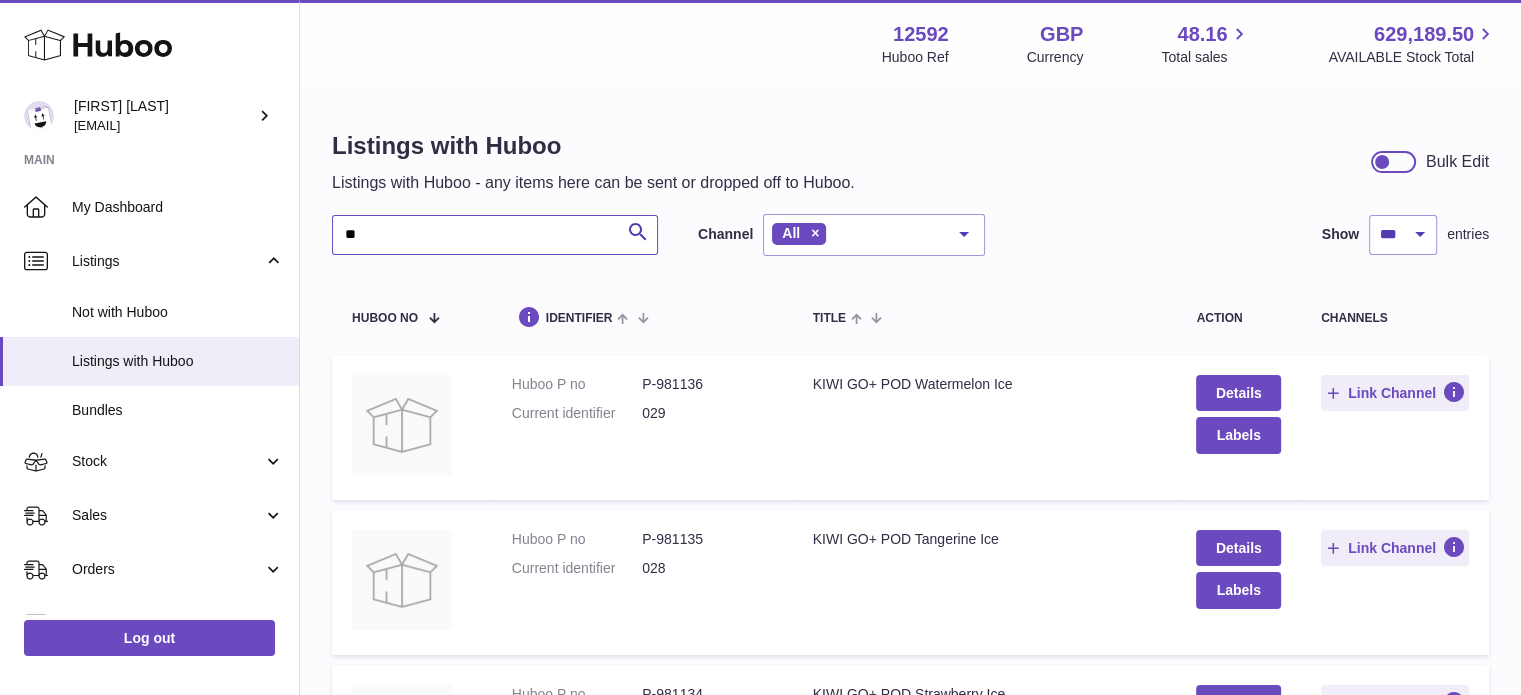 type on "*" 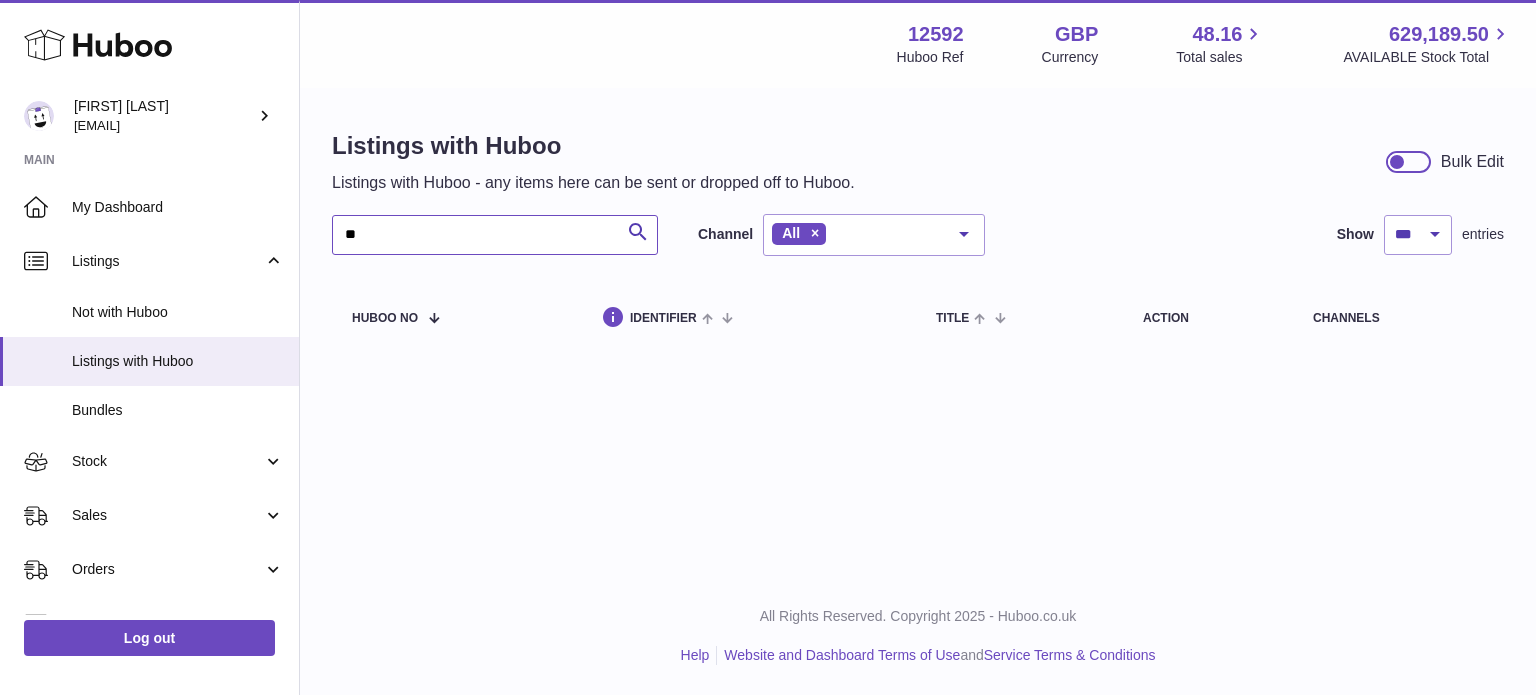 type on "*" 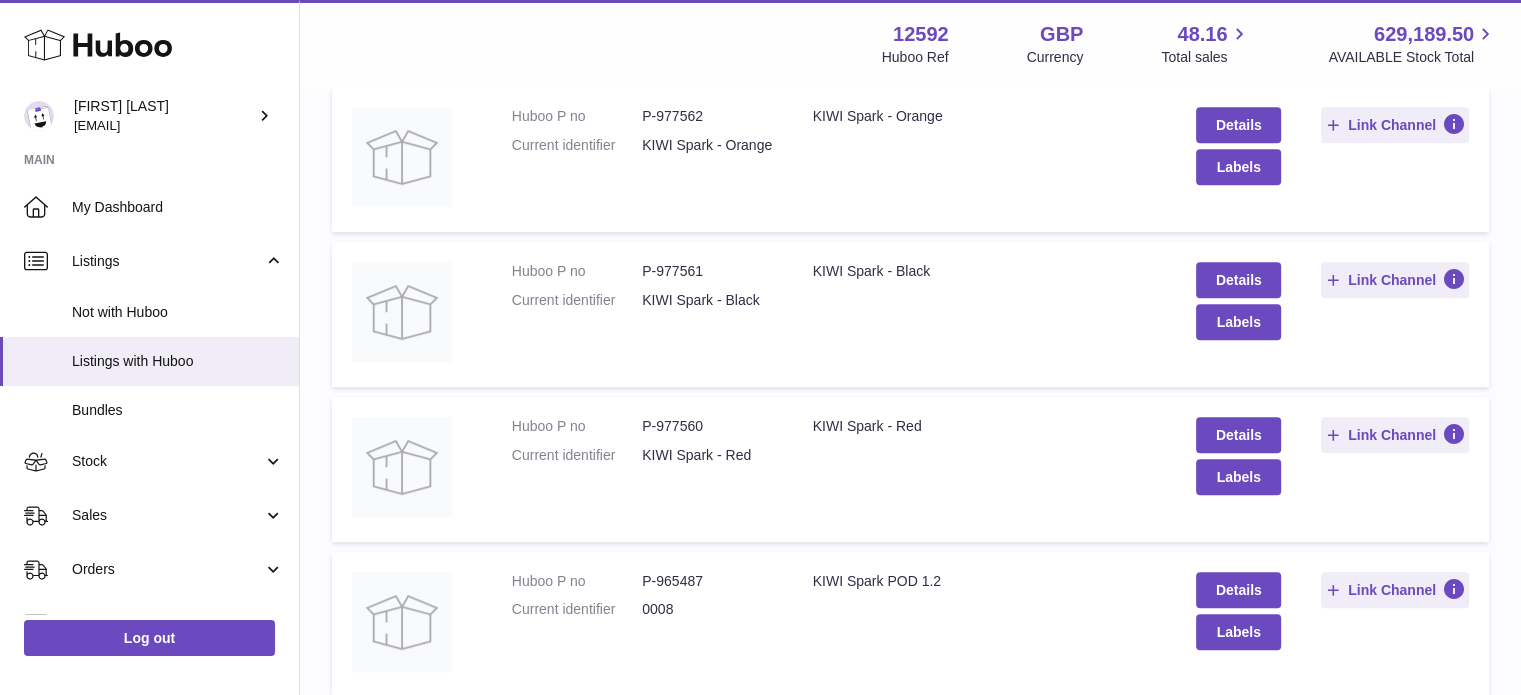 scroll, scrollTop: 900, scrollLeft: 0, axis: vertical 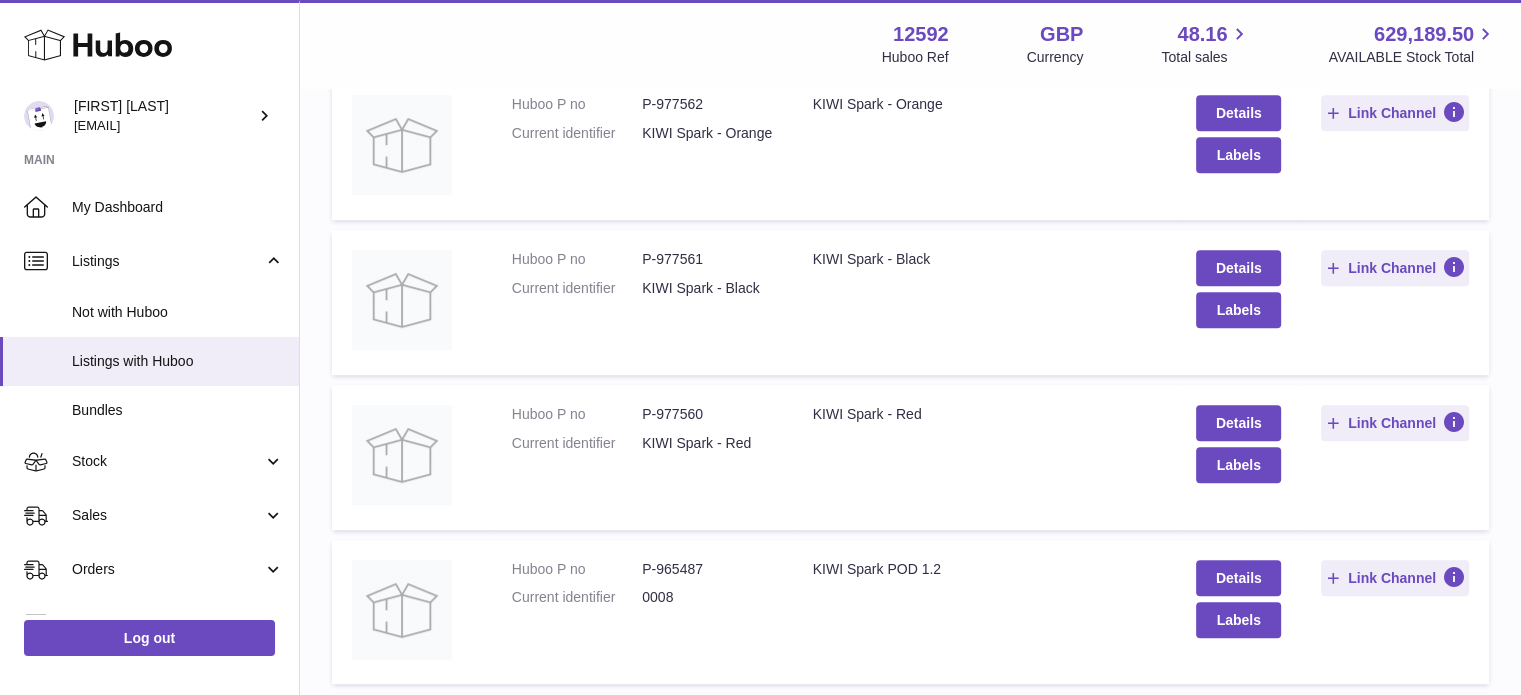 type on "**********" 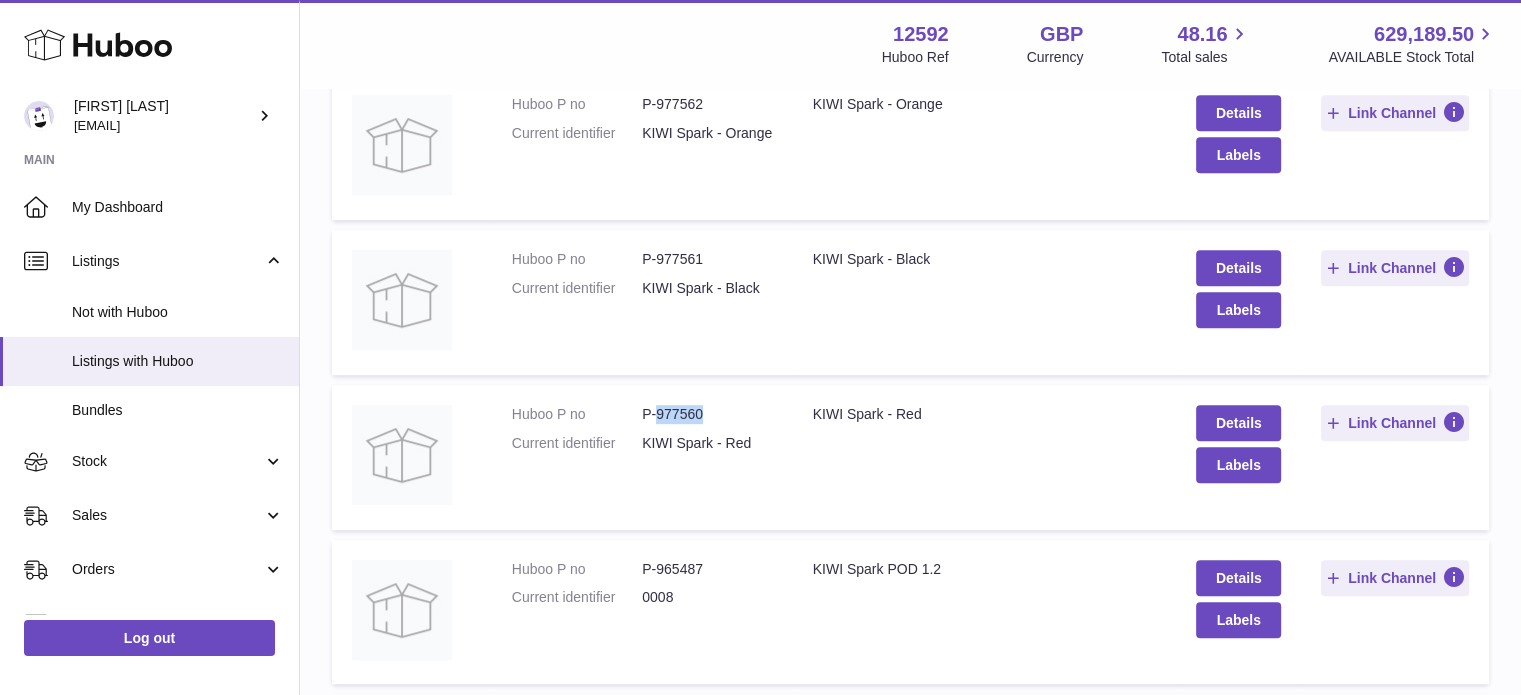 drag, startPoint x: 723, startPoint y: 409, endPoint x: 658, endPoint y: 415, distance: 65.27634 